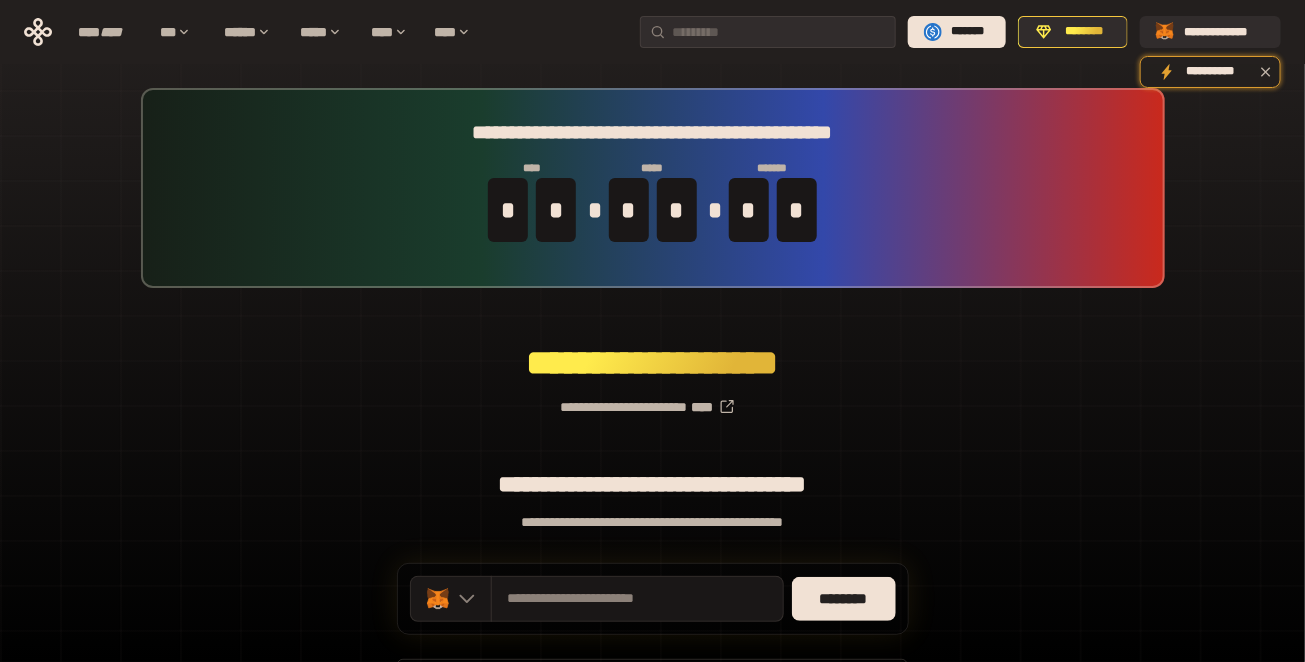 scroll, scrollTop: 120, scrollLeft: 0, axis: vertical 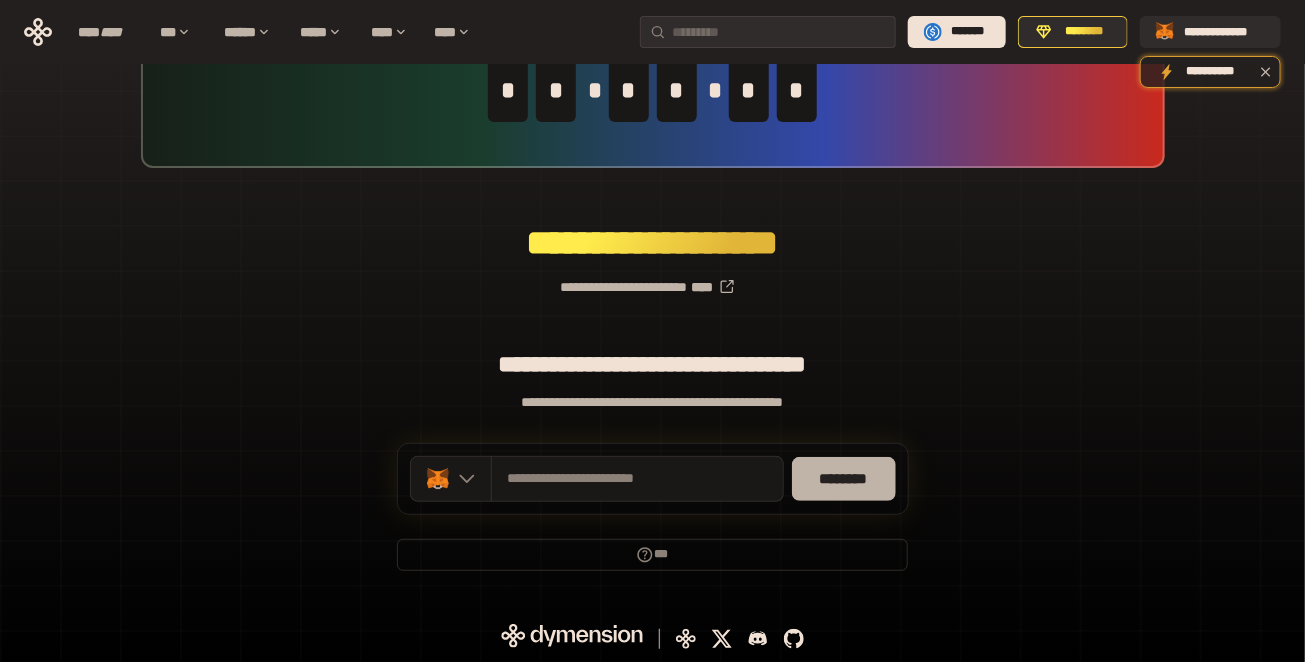 click on "********" at bounding box center [844, 479] 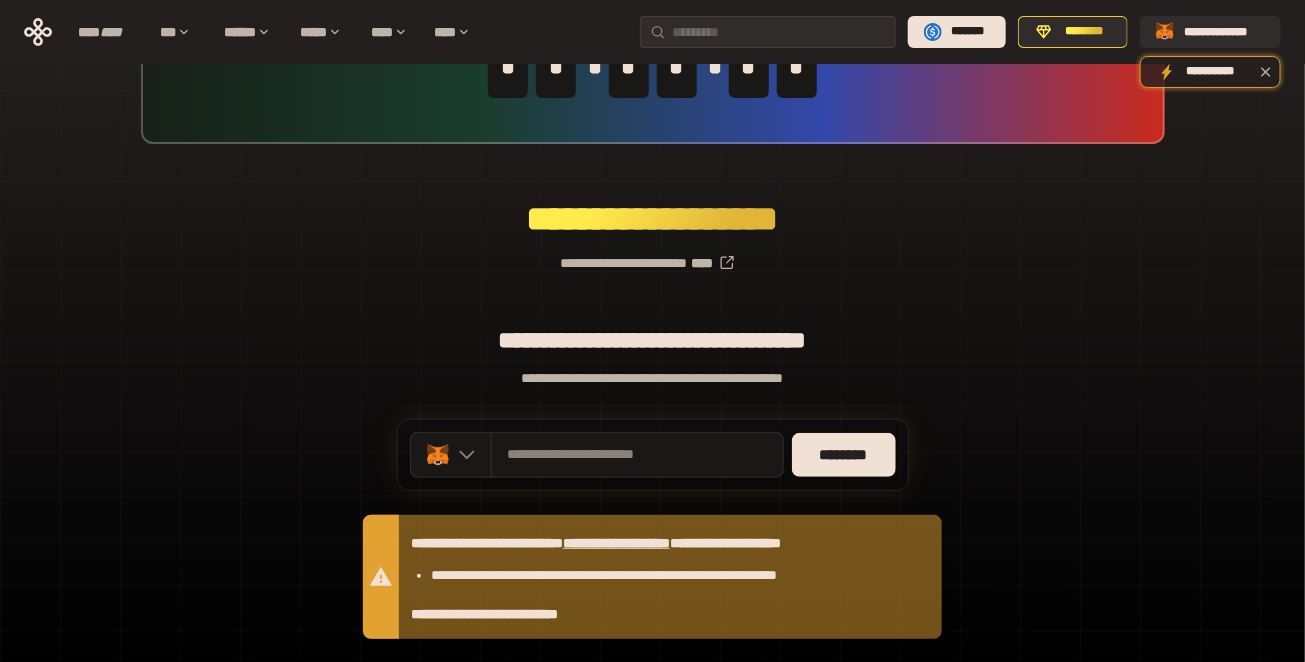 scroll, scrollTop: 266, scrollLeft: 0, axis: vertical 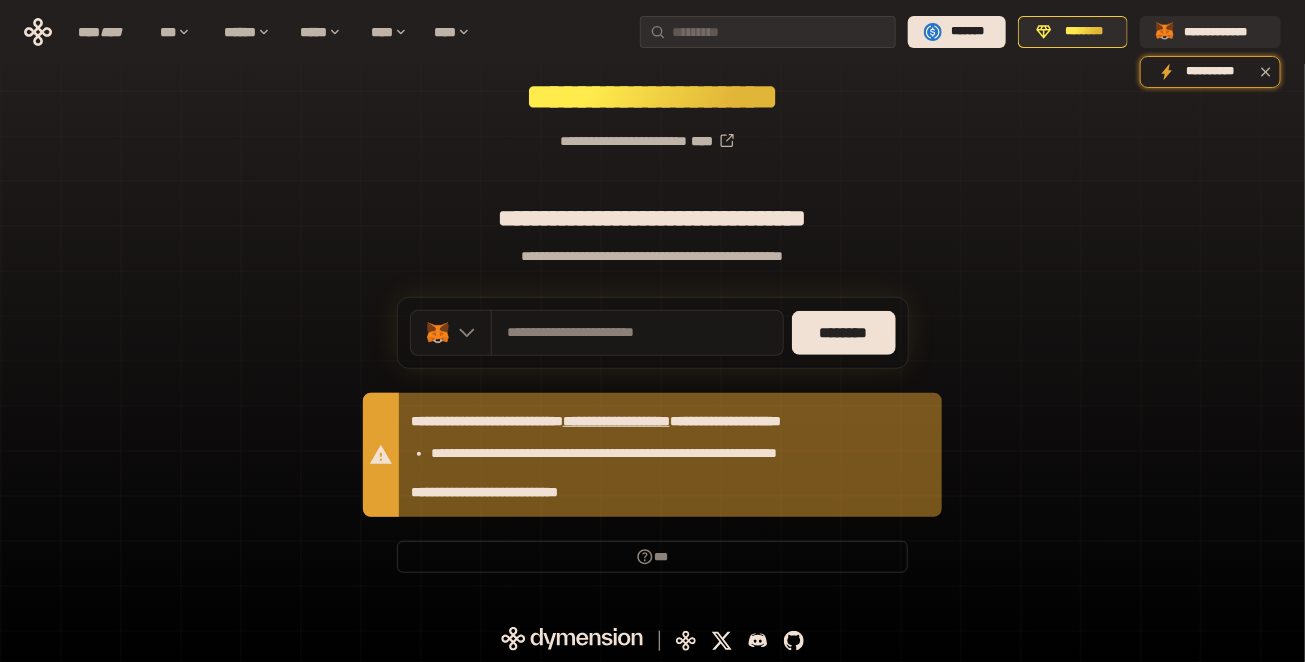 click on "**********" at bounding box center (678, 453) 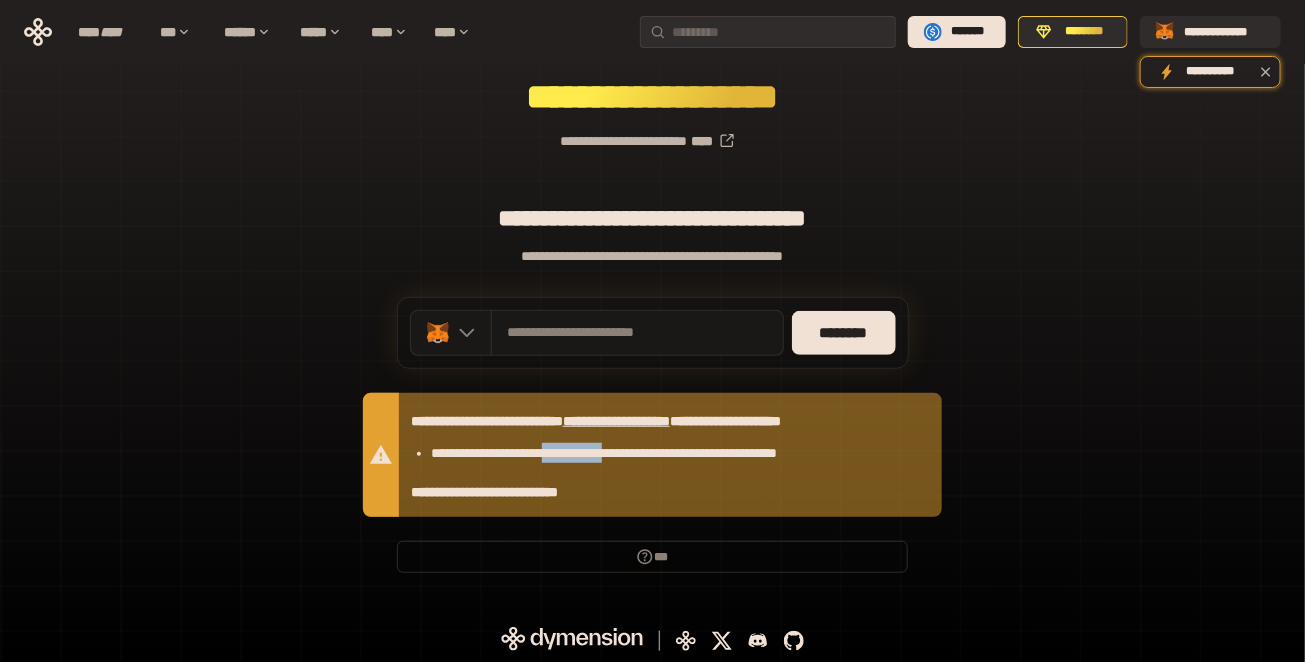 click on "**********" at bounding box center (678, 453) 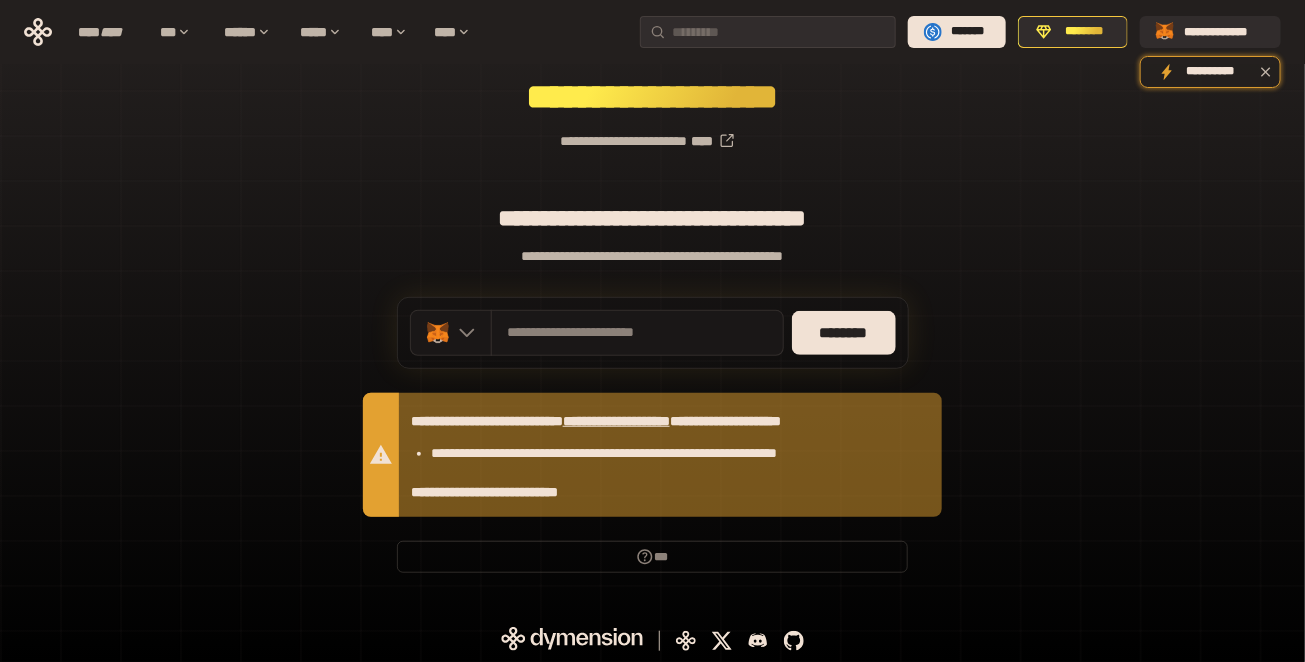 click on "**********" at bounding box center (678, 453) 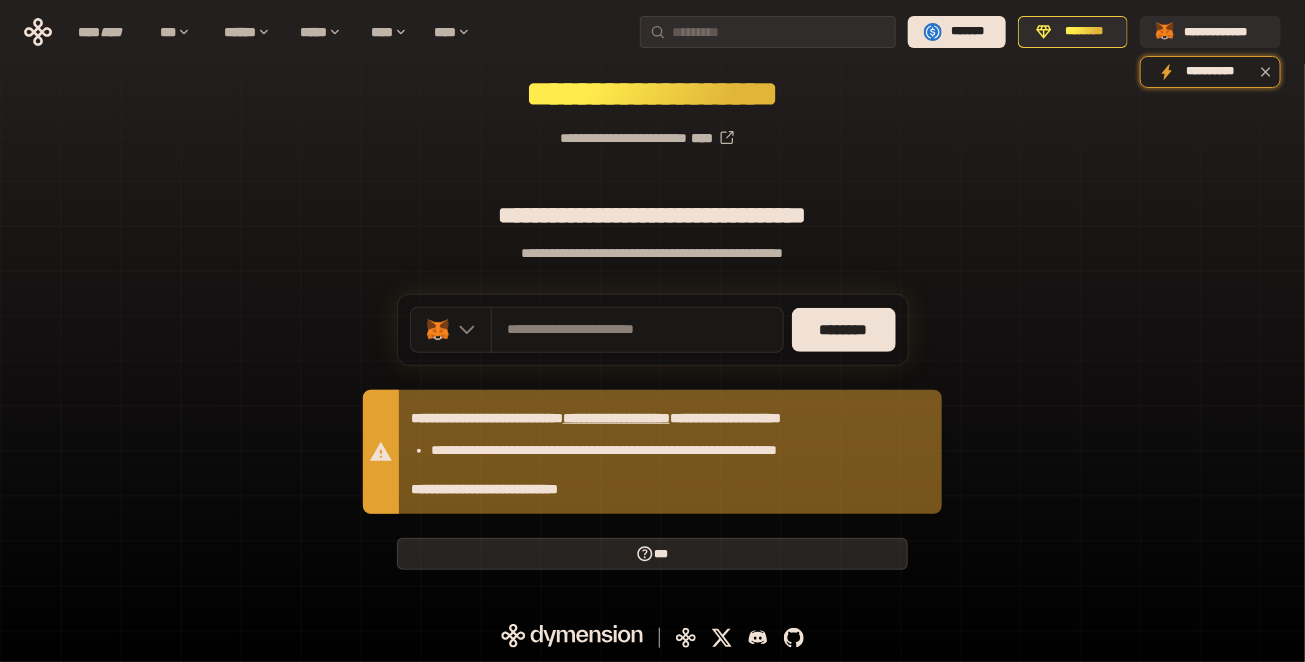 click on "***" at bounding box center [653, 554] 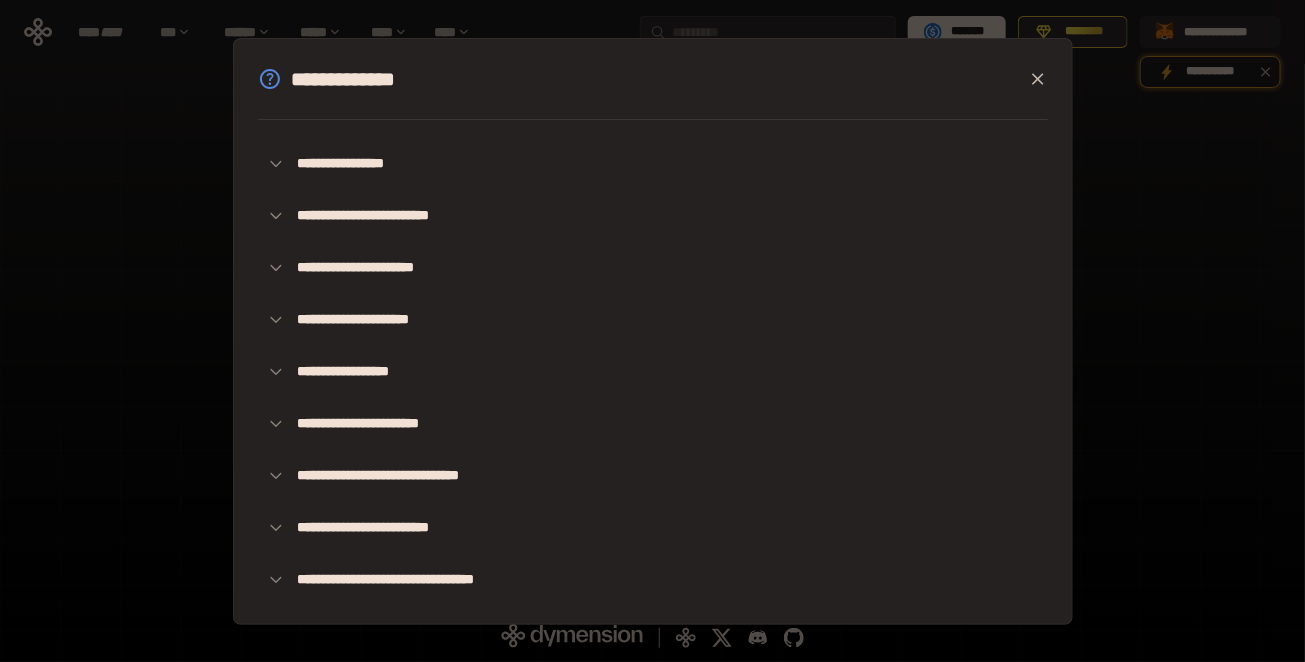 type 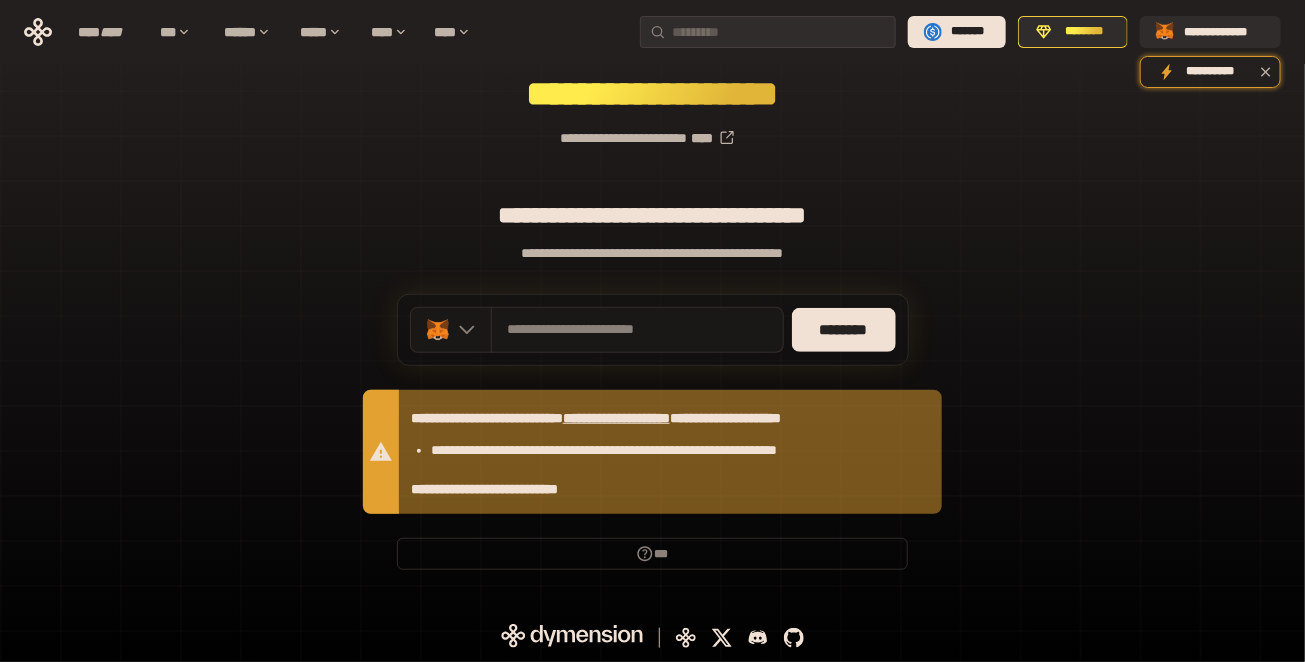click on "**********" at bounding box center (652, 204) 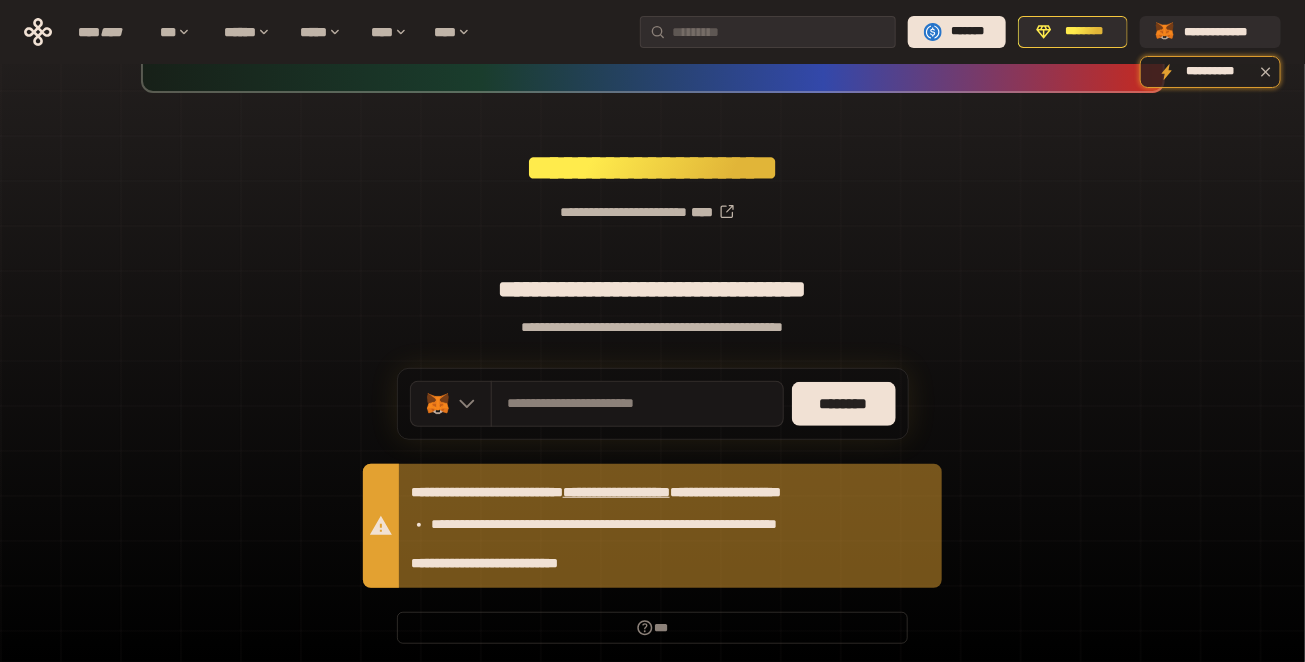 scroll, scrollTop: 140, scrollLeft: 0, axis: vertical 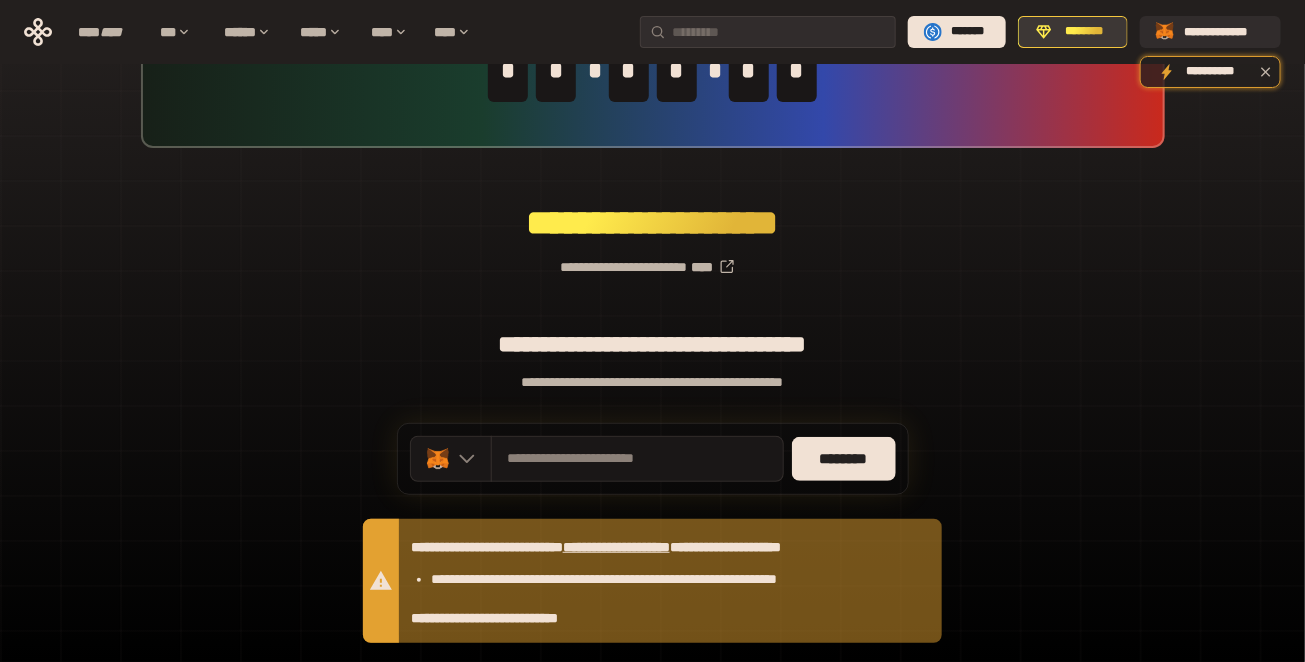 click 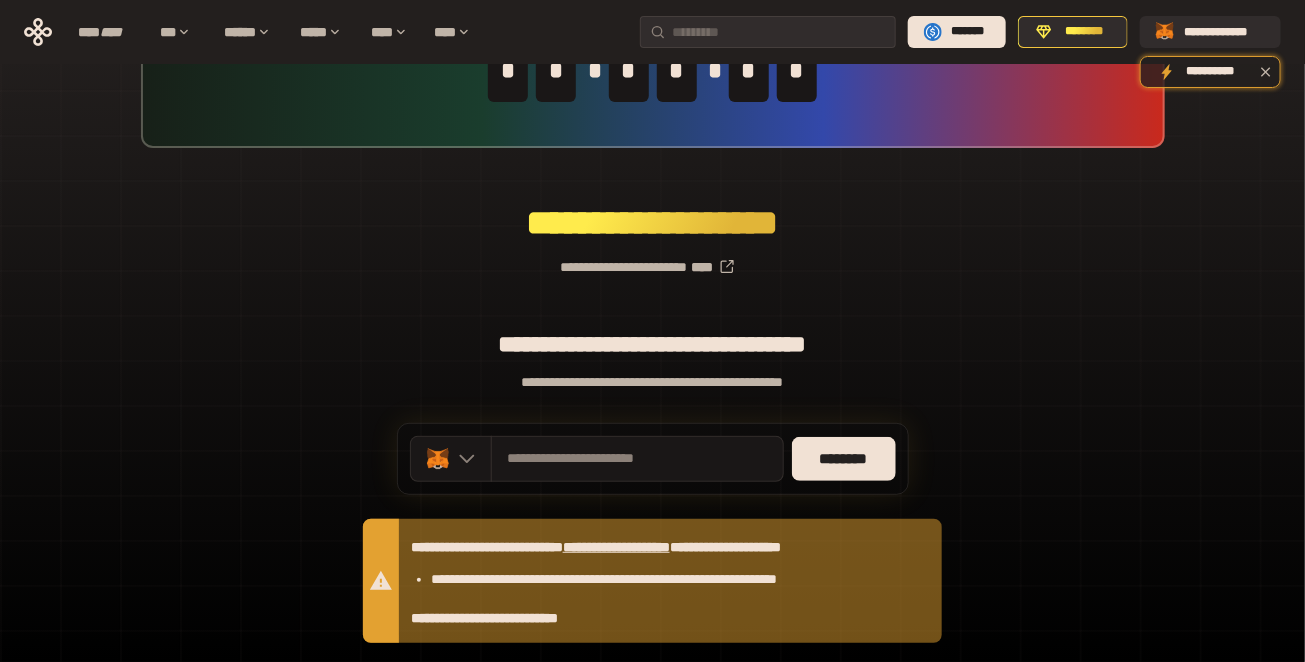 click on "**********" at bounding box center [652, 333] 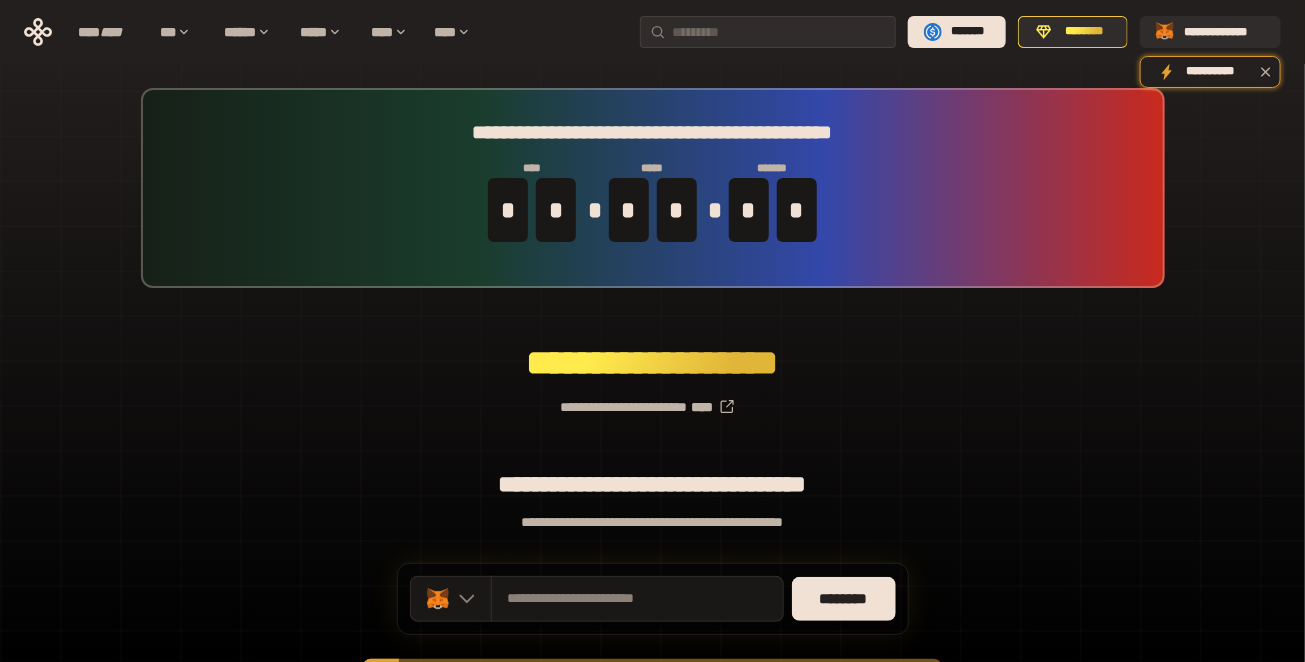 scroll, scrollTop: 269, scrollLeft: 0, axis: vertical 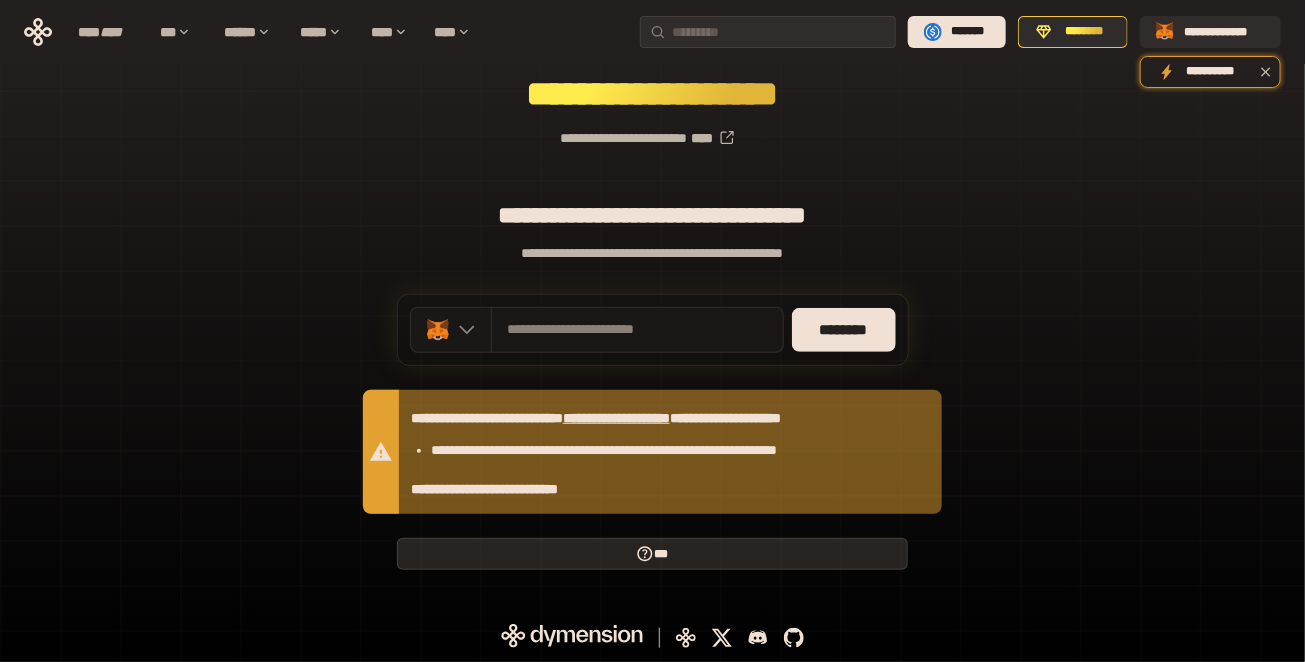 click on "***" at bounding box center (653, 554) 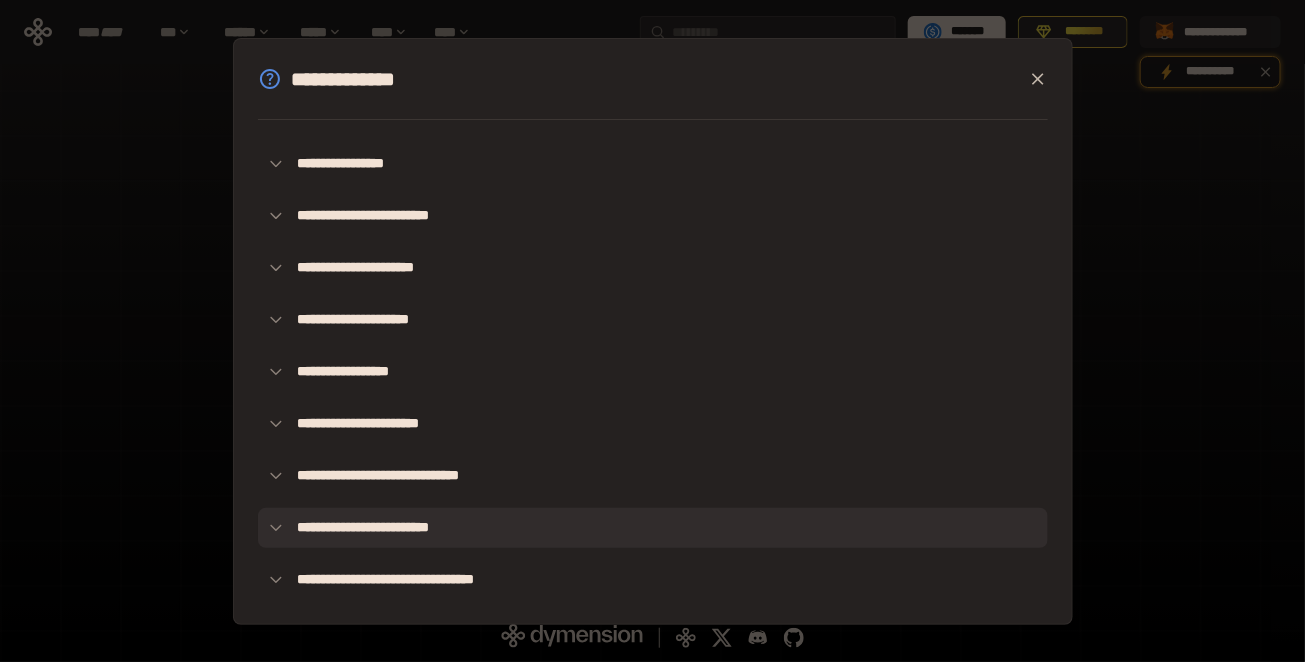 click 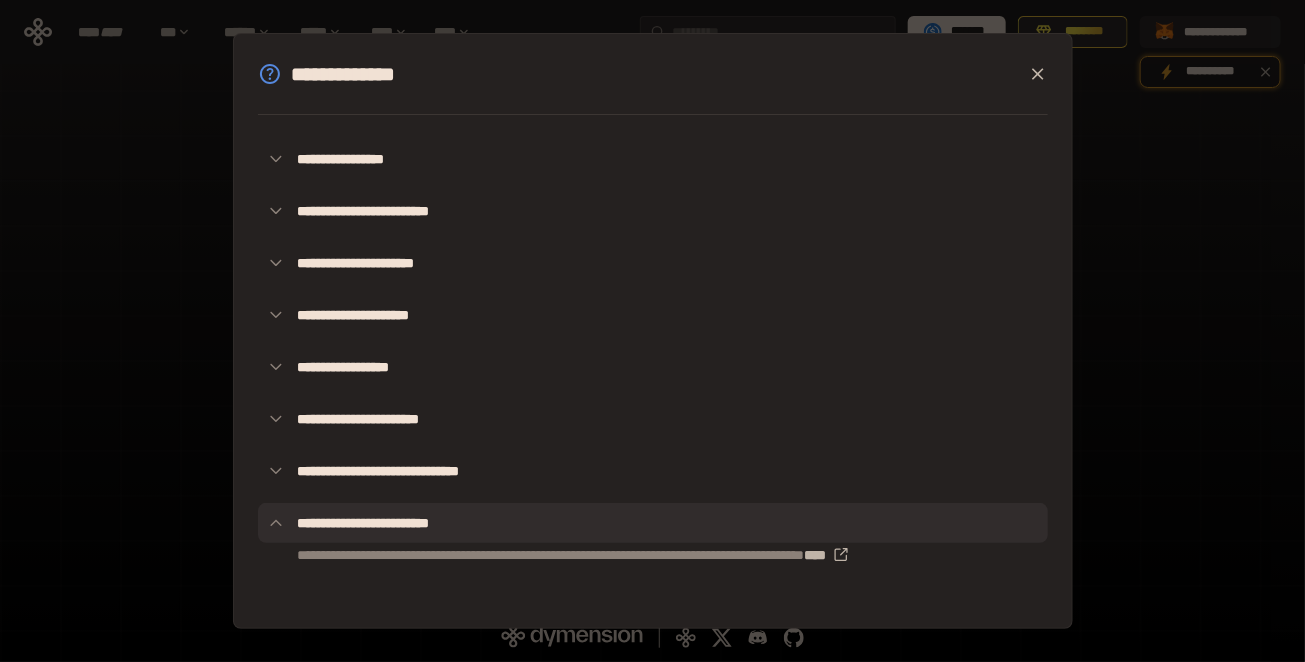 click 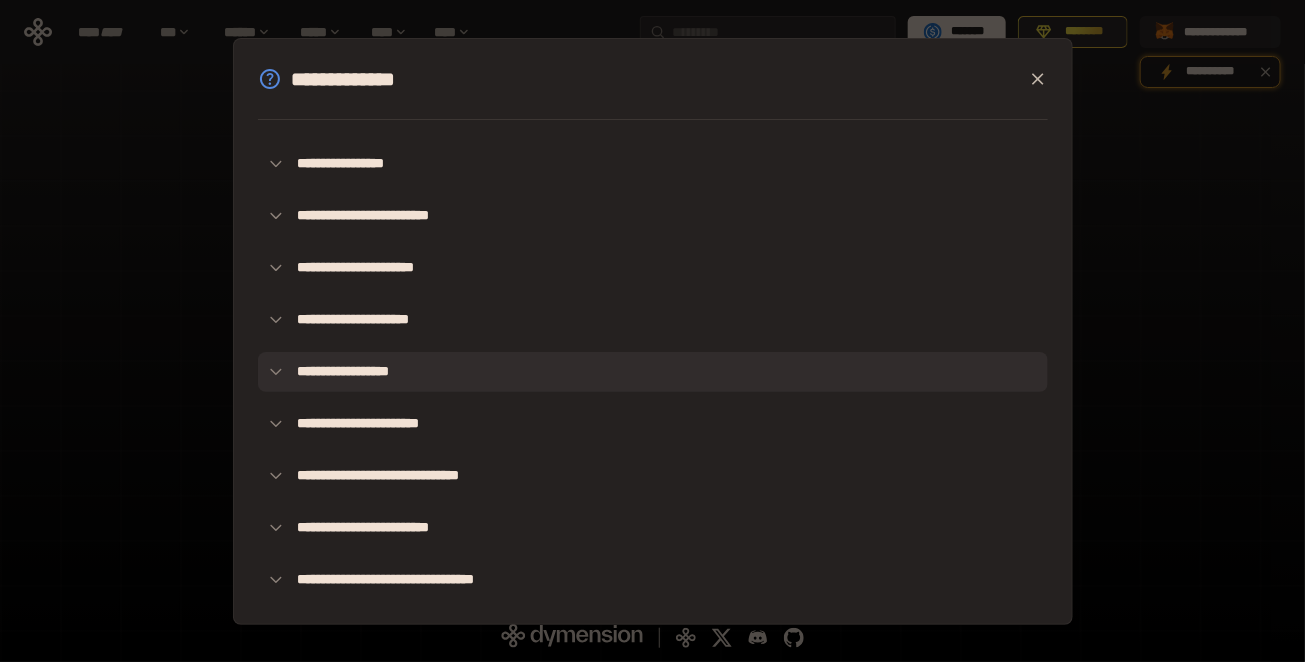 click on "**********" at bounding box center [653, 372] 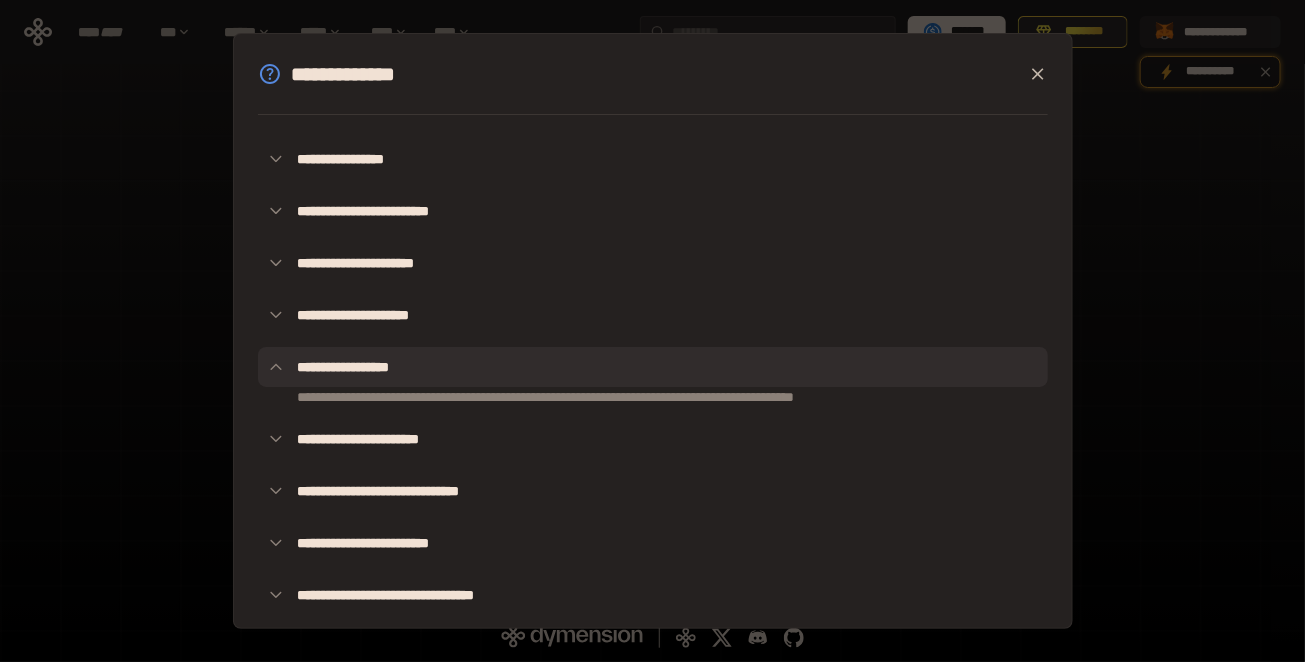 click on "**********" at bounding box center [653, 367] 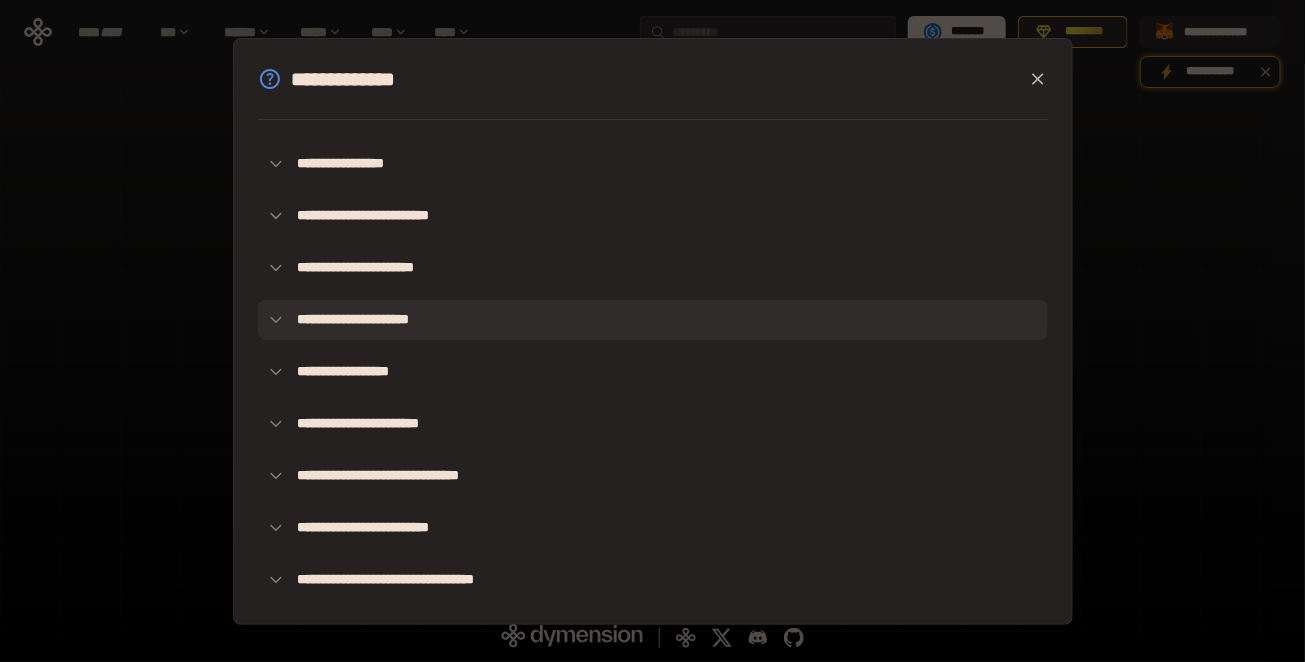 click 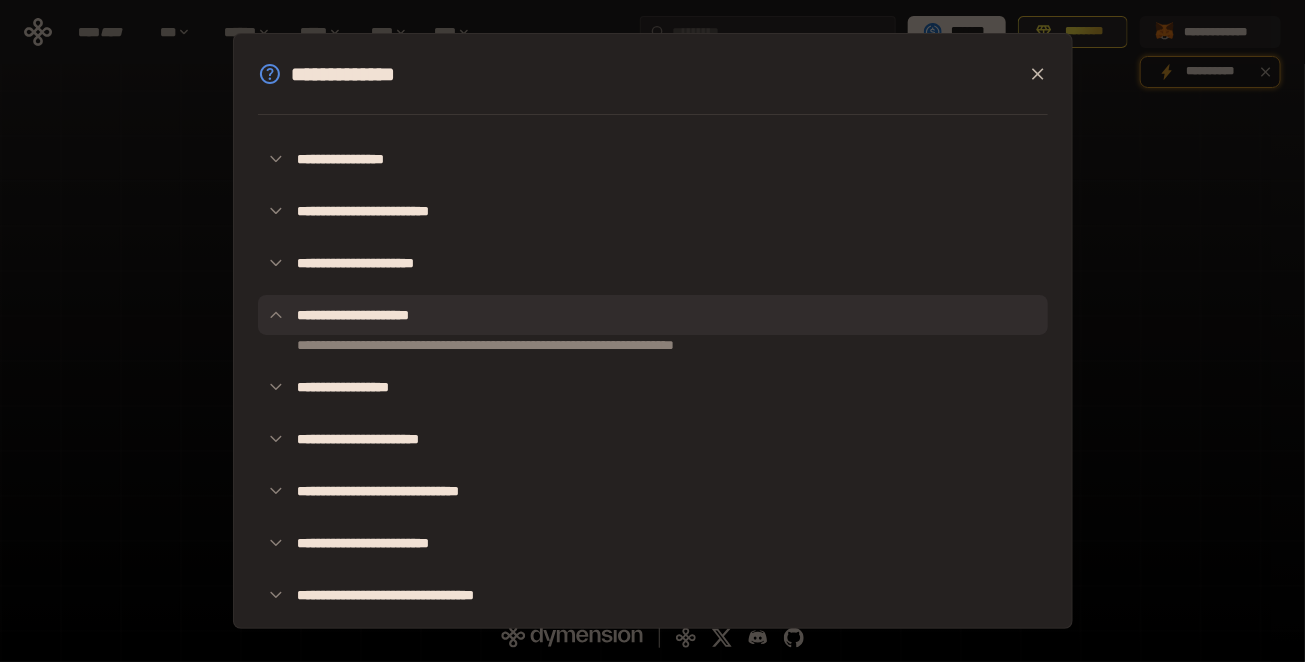 click 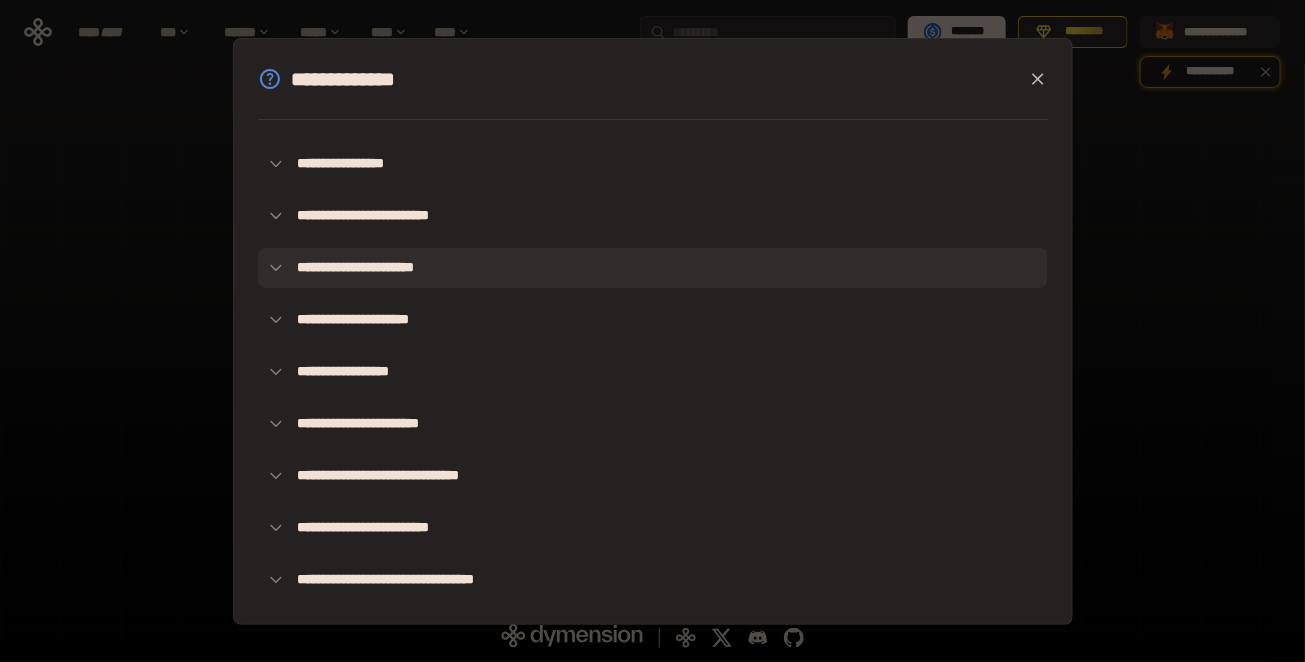 click on "**********" at bounding box center (653, 268) 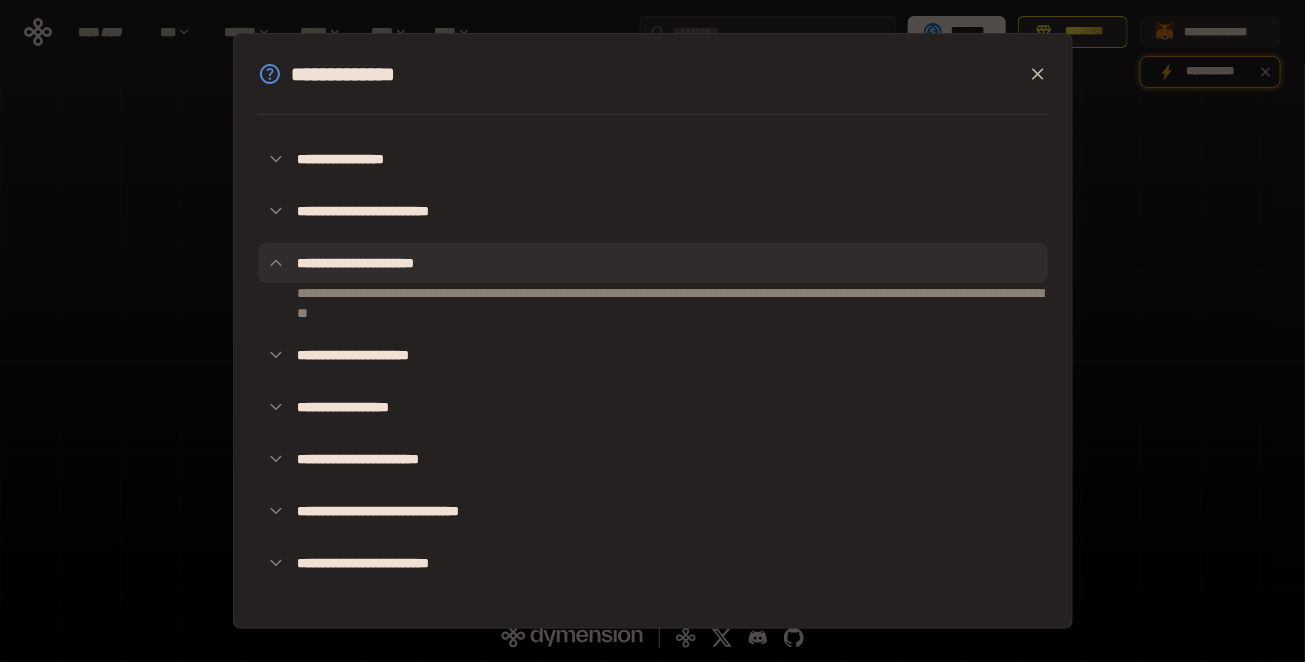 click 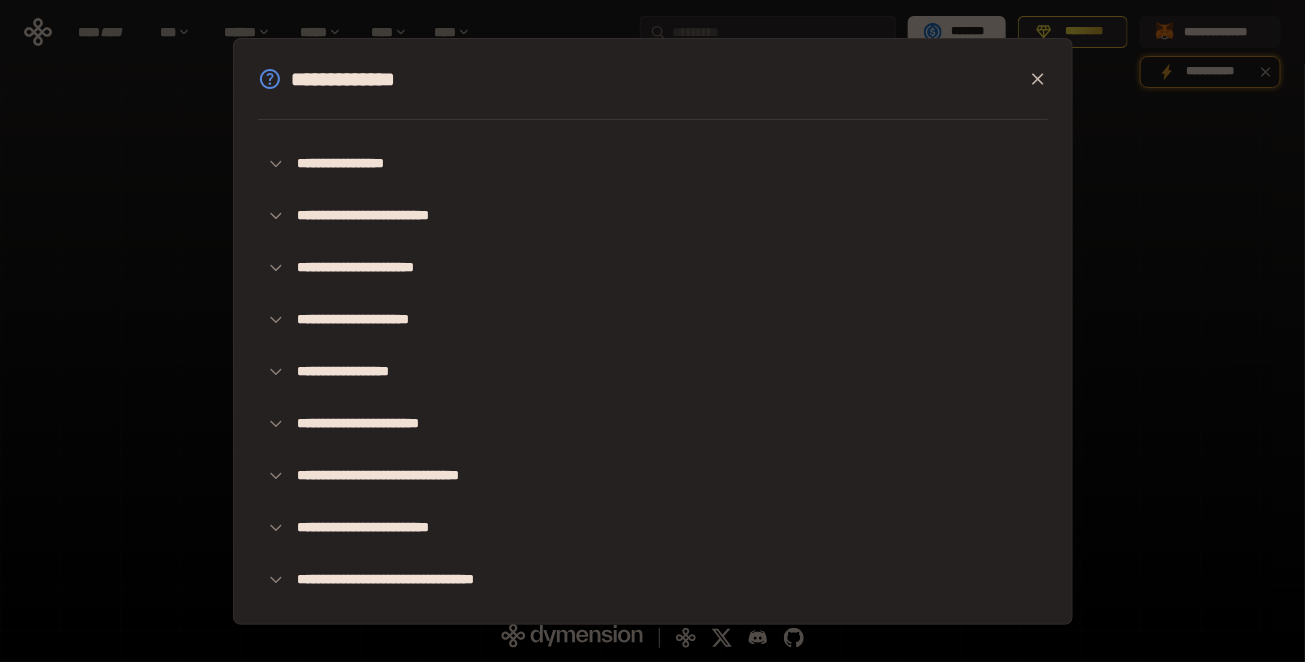 click on "**********" at bounding box center [652, 331] 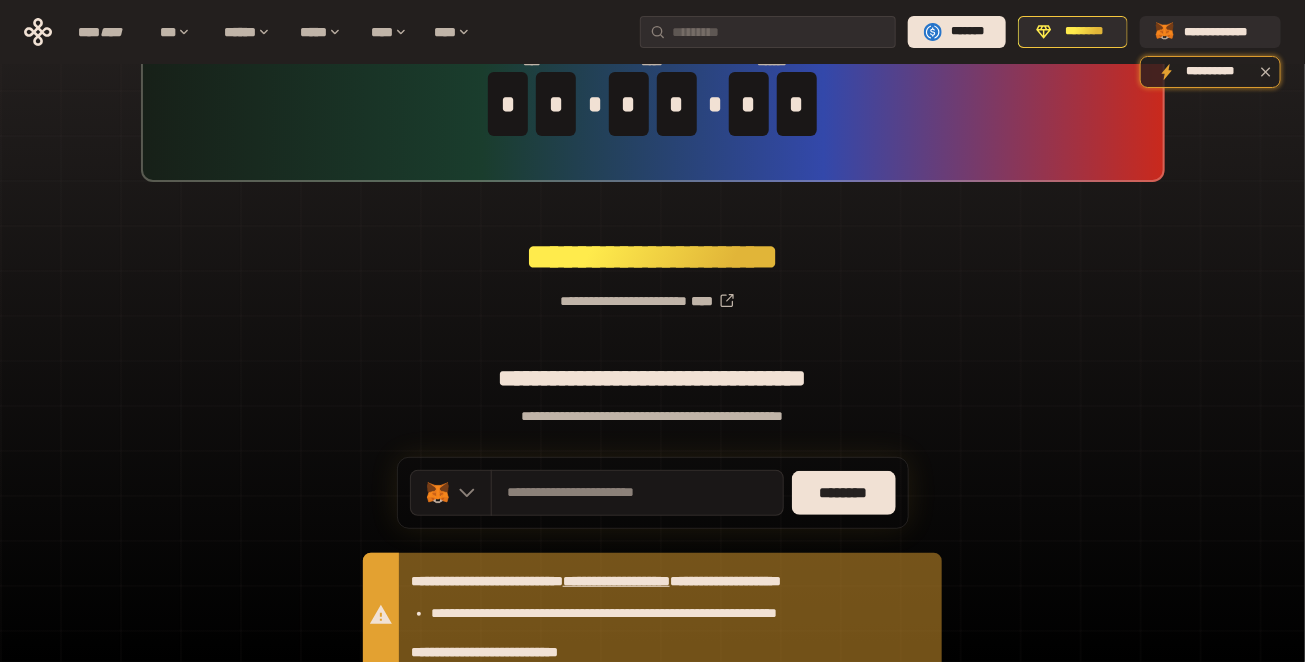 scroll, scrollTop: 0, scrollLeft: 0, axis: both 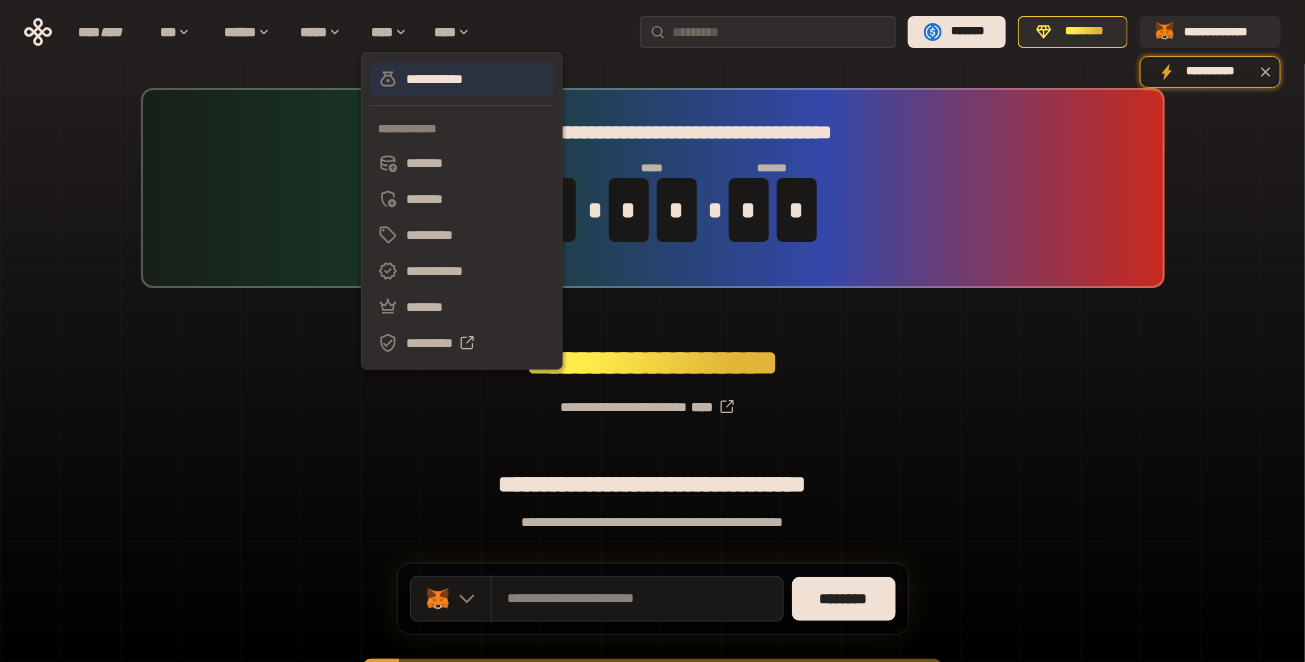 click on "**********" at bounding box center (462, 79) 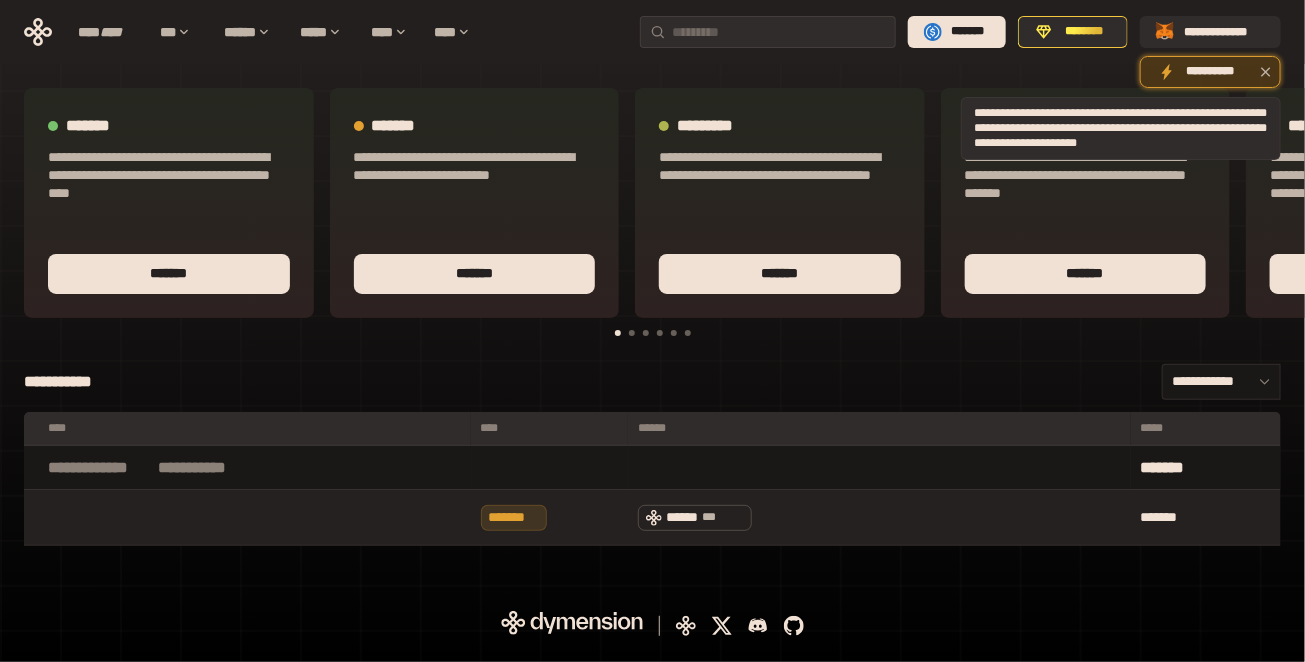 click 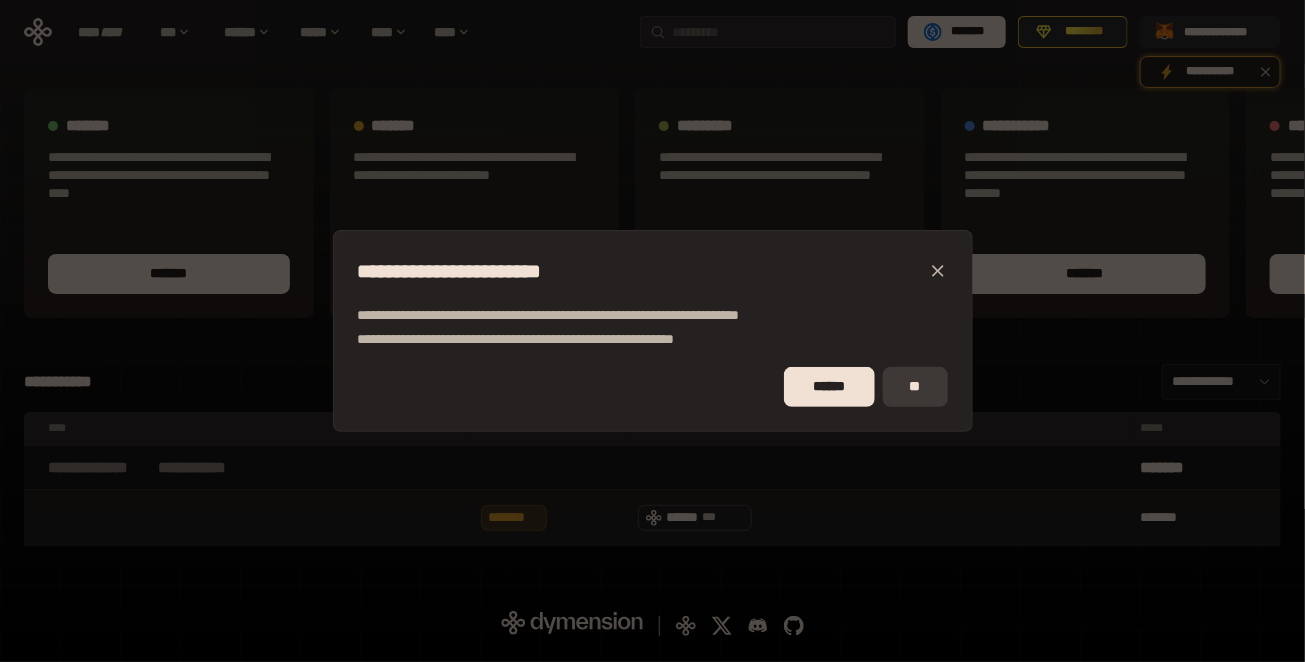 click on "**" at bounding box center [915, 387] 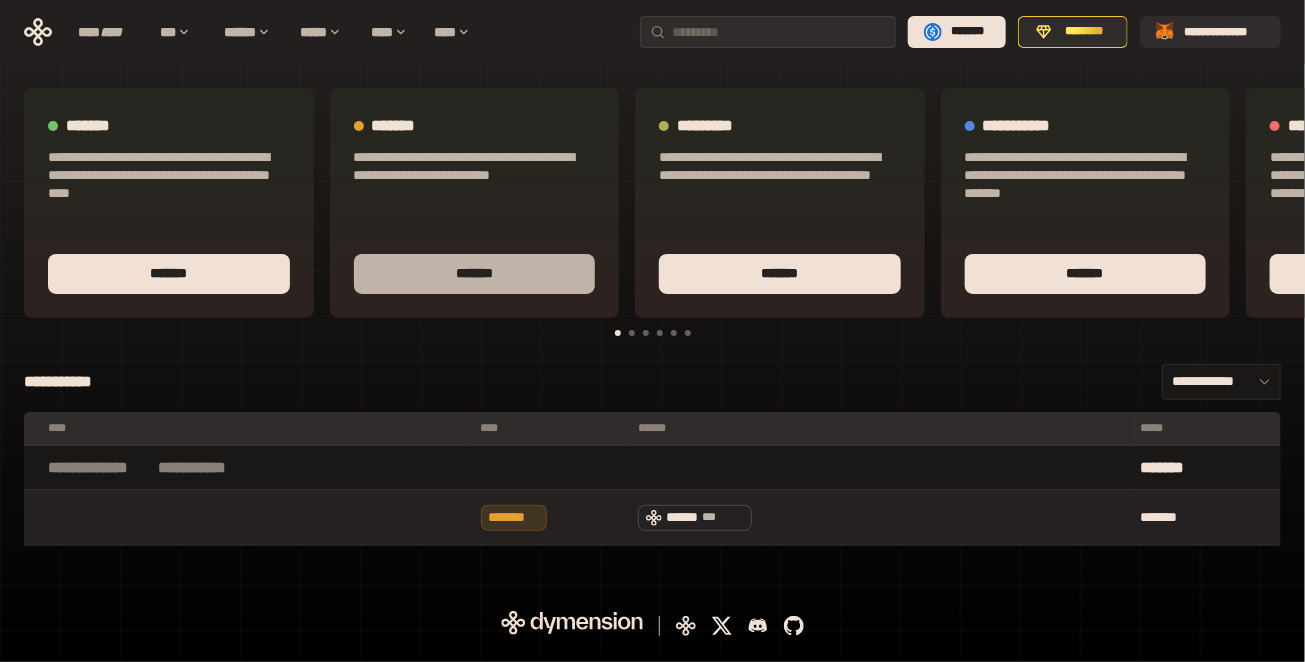 click on "*******" at bounding box center (475, 274) 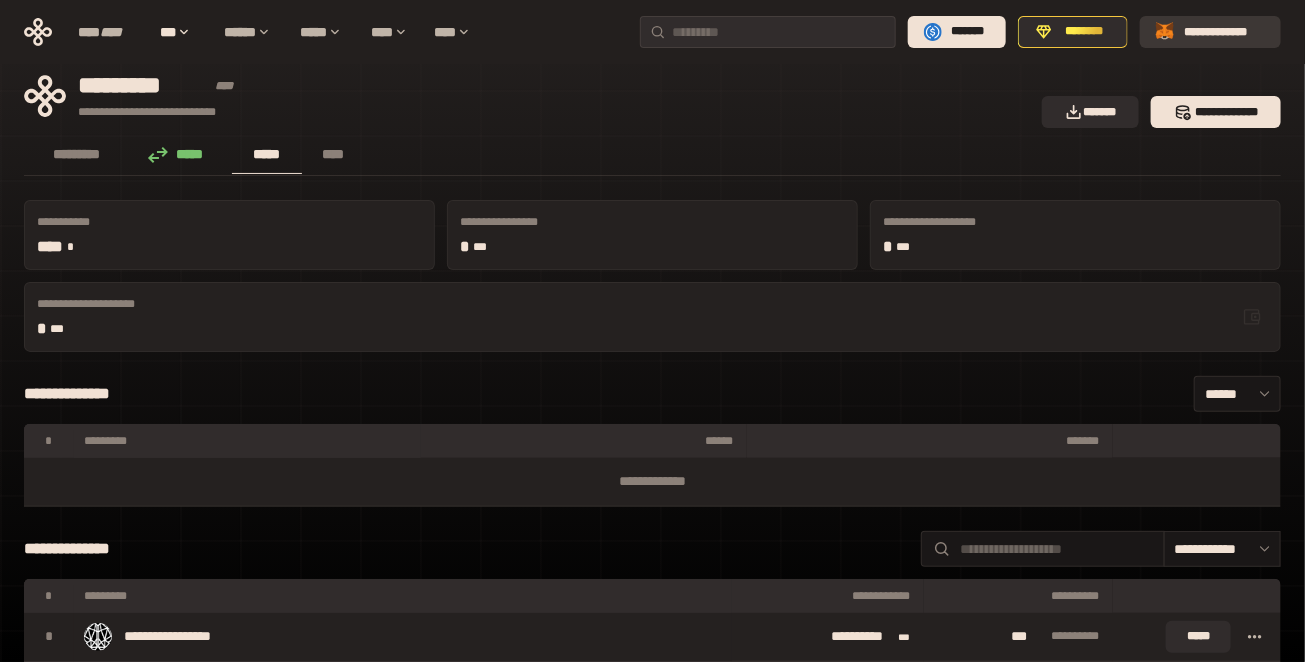 click on "**********" at bounding box center (1224, 32) 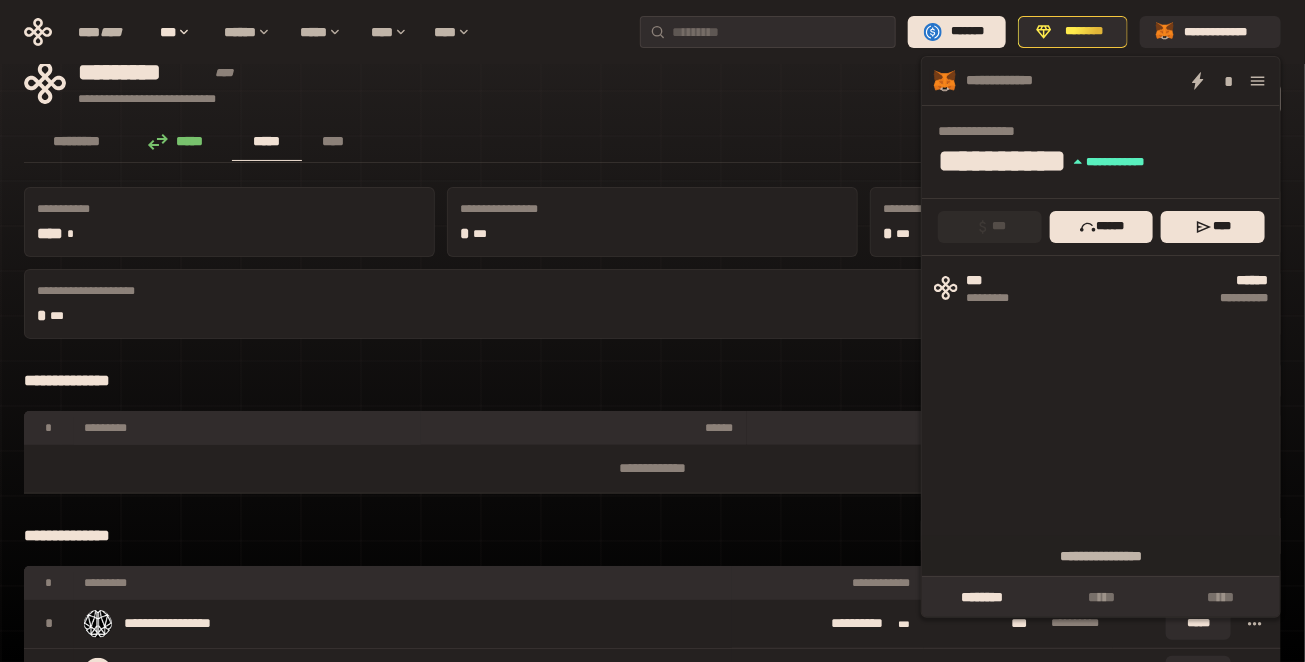 scroll, scrollTop: 0, scrollLeft: 0, axis: both 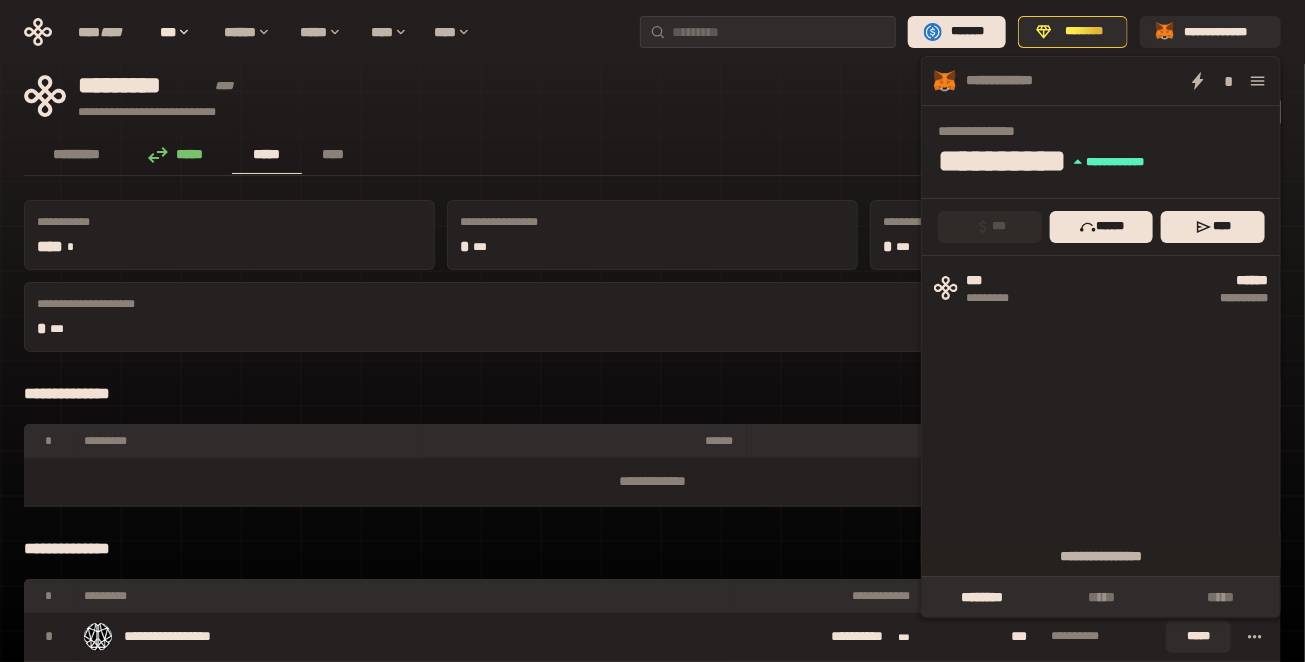 click 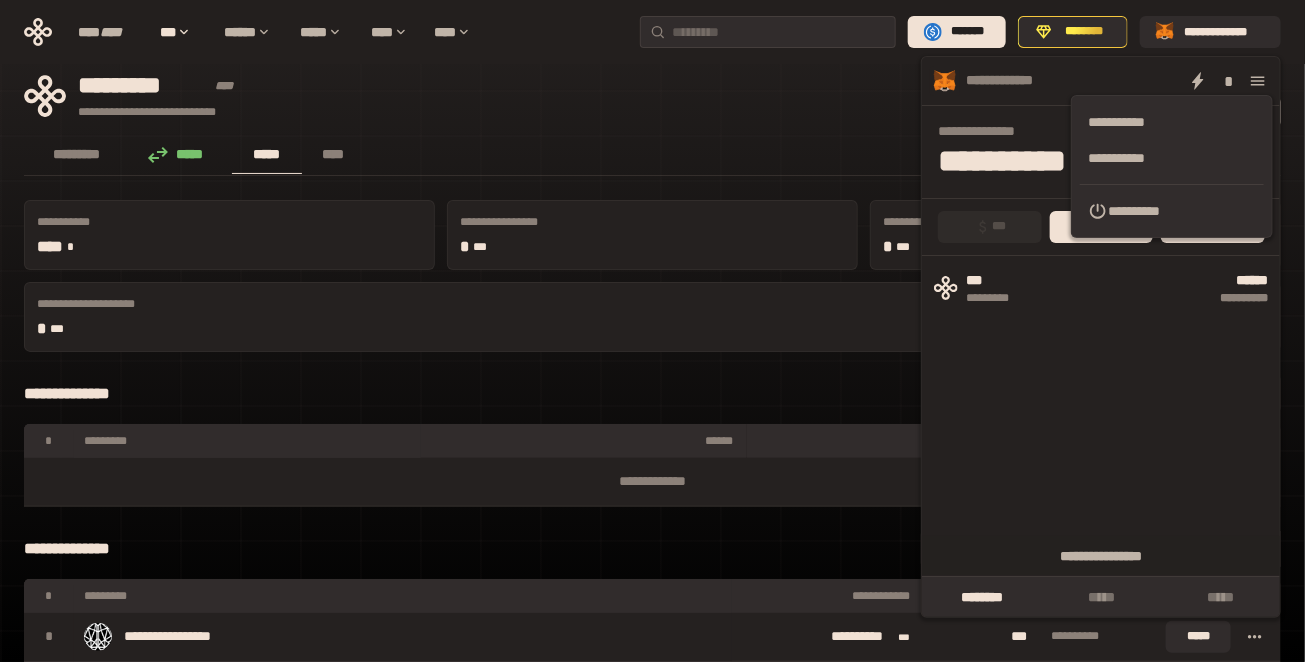 click on "**********" at bounding box center (1101, 416) 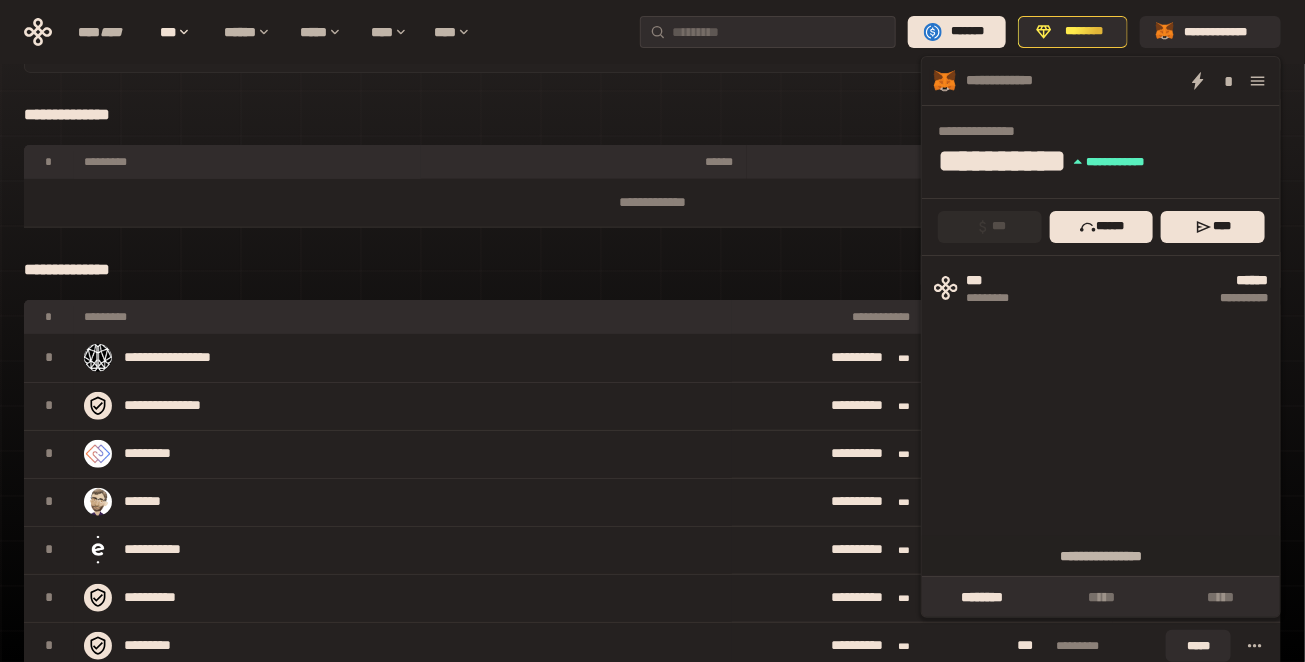 scroll, scrollTop: 100, scrollLeft: 0, axis: vertical 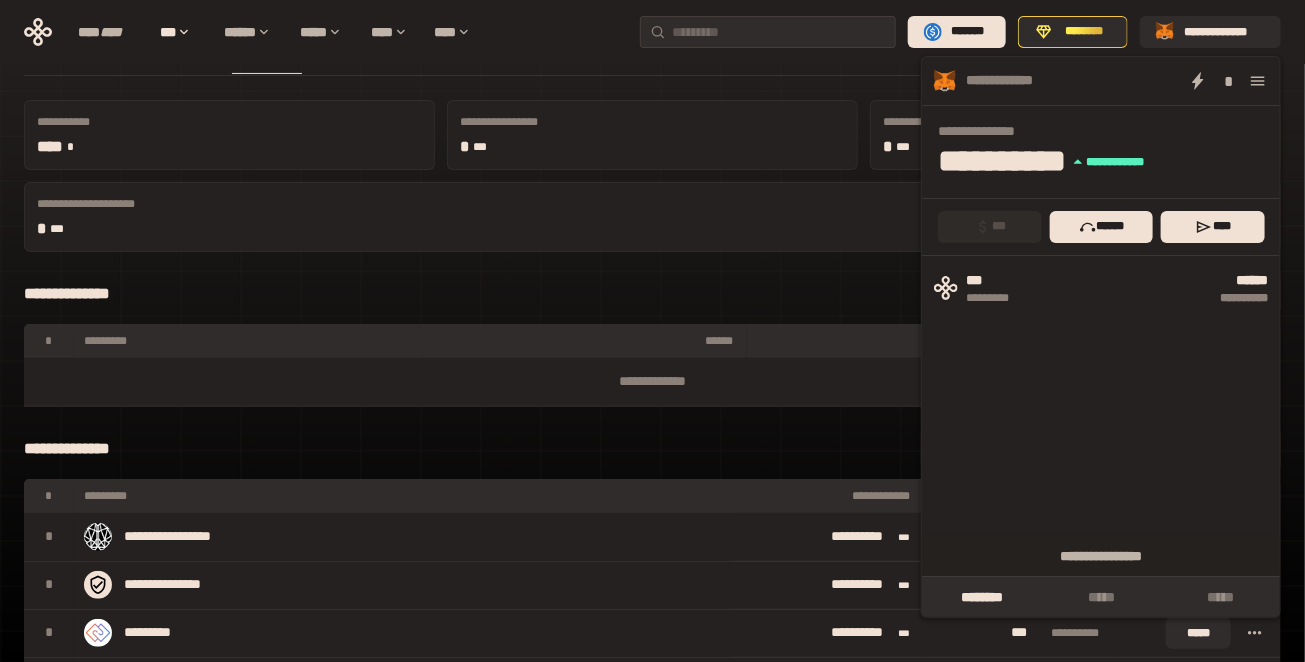 click on "**********" at bounding box center (1101, 416) 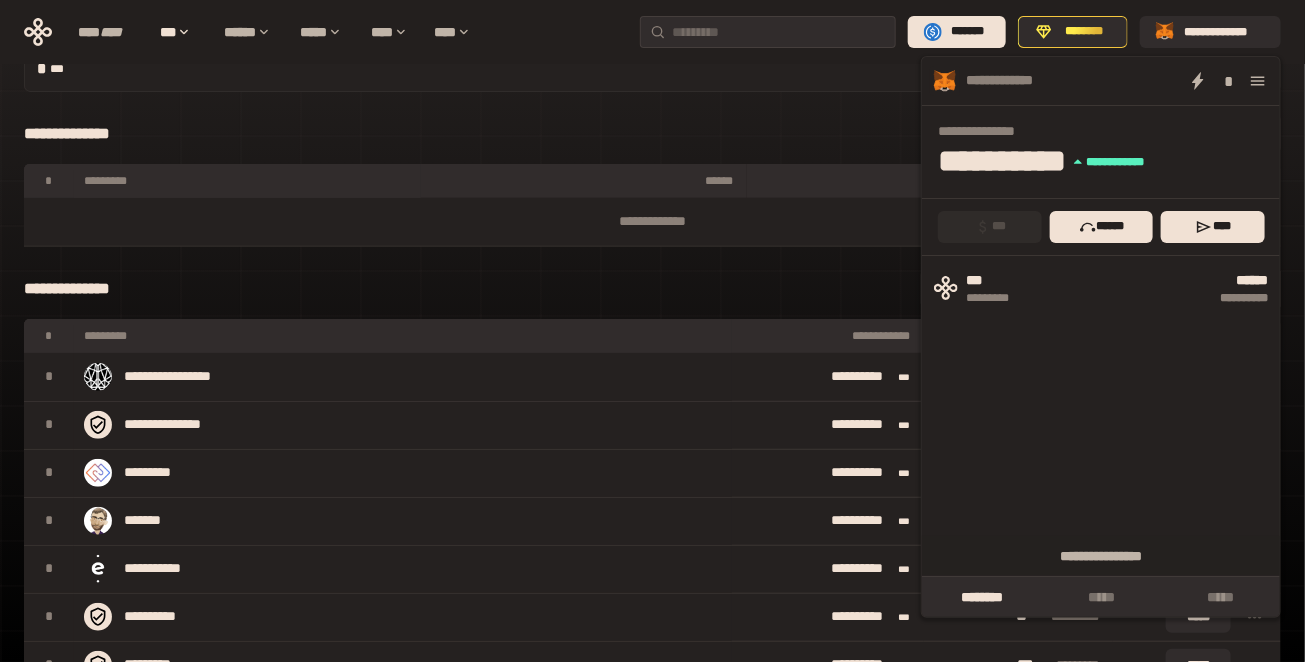 scroll, scrollTop: 452, scrollLeft: 0, axis: vertical 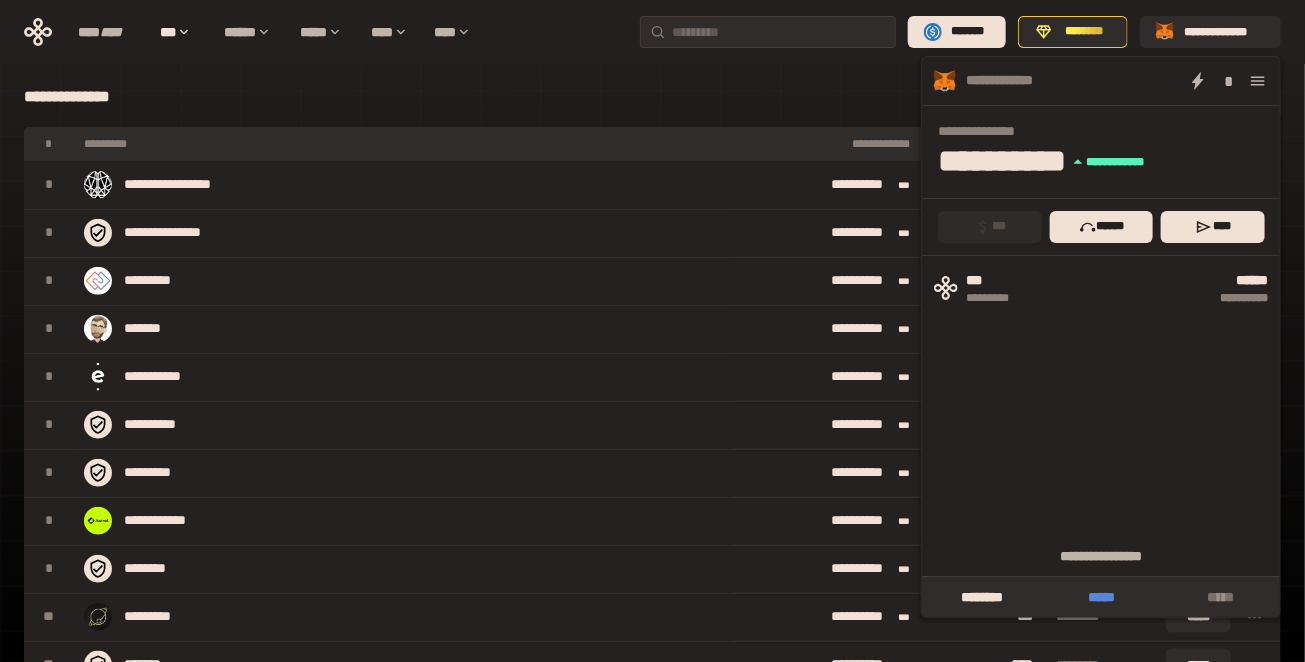 click on "*****" at bounding box center [1101, 597] 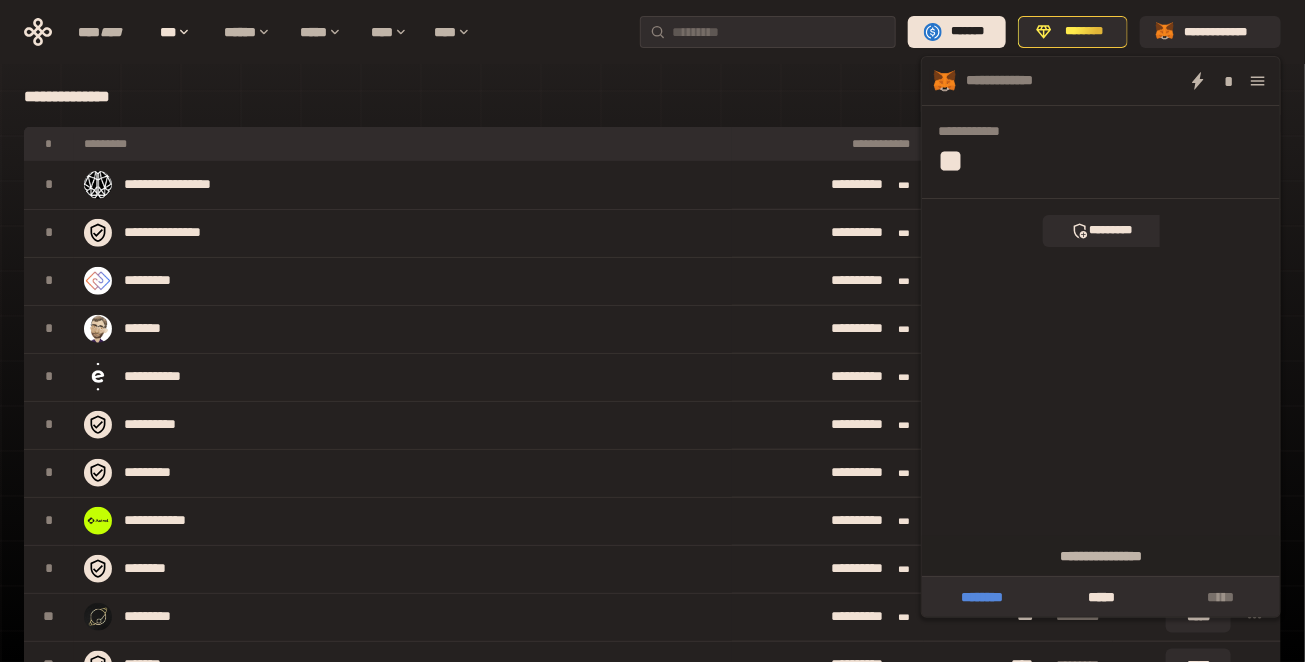 click on "********" at bounding box center [981, 597] 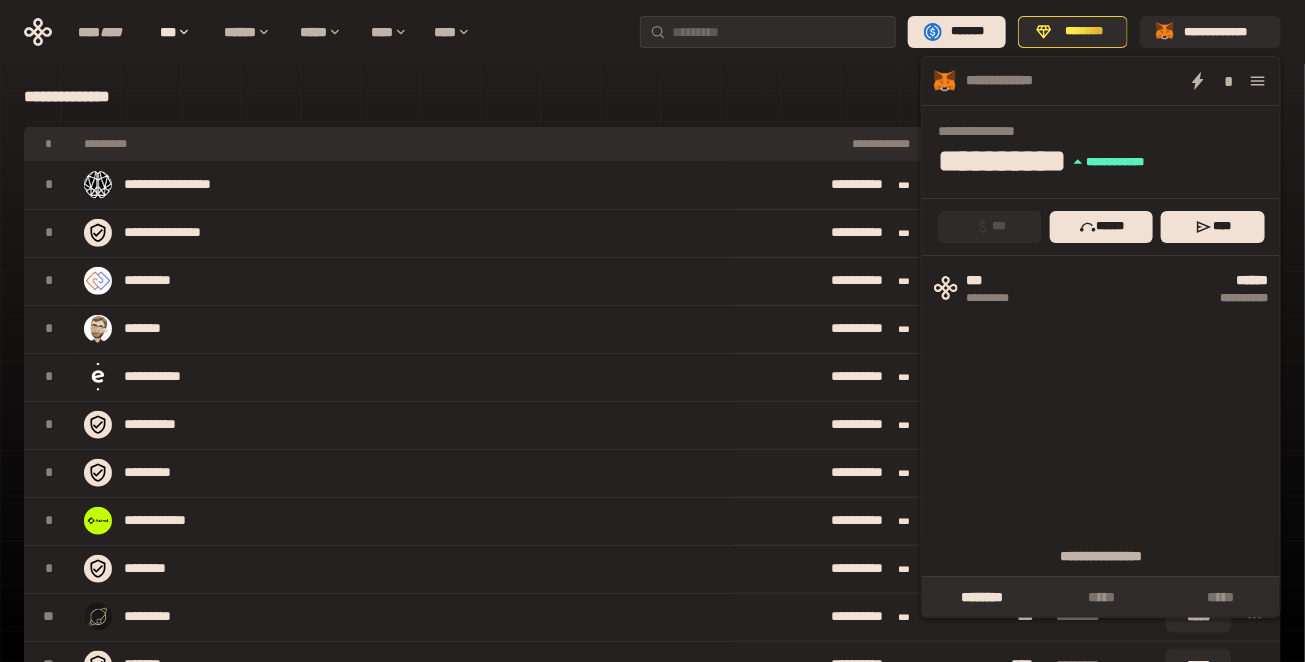 click 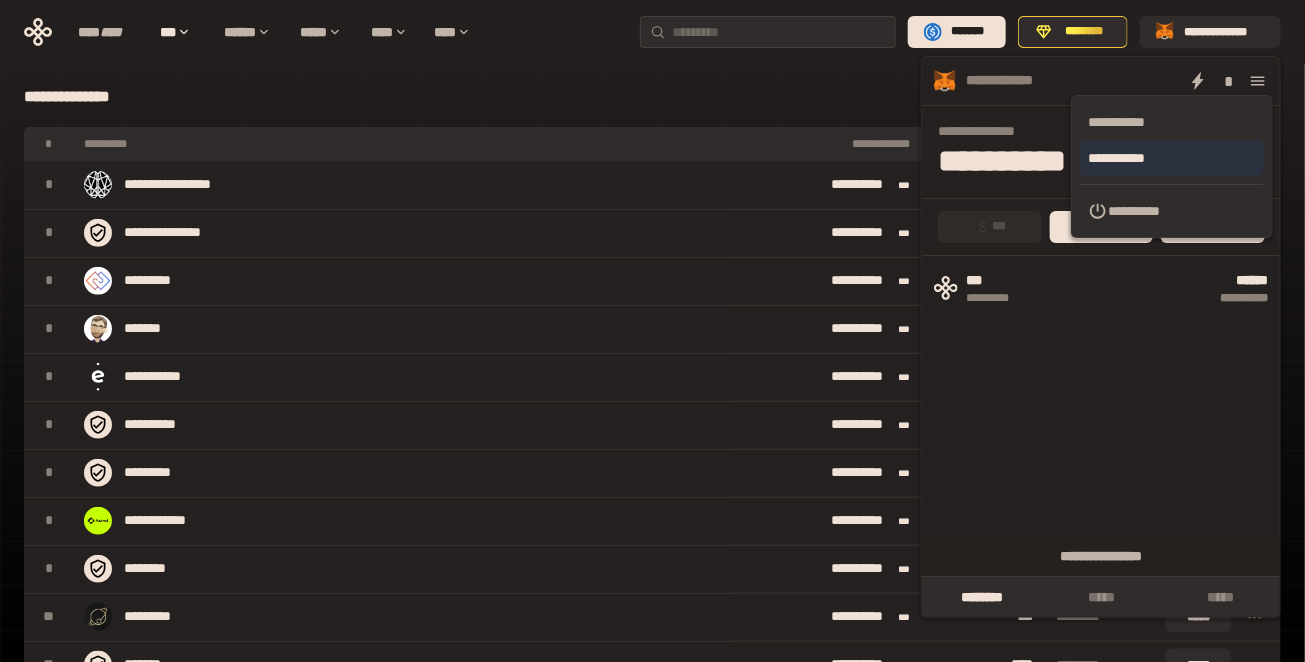 click on "**********" at bounding box center [1172, 158] 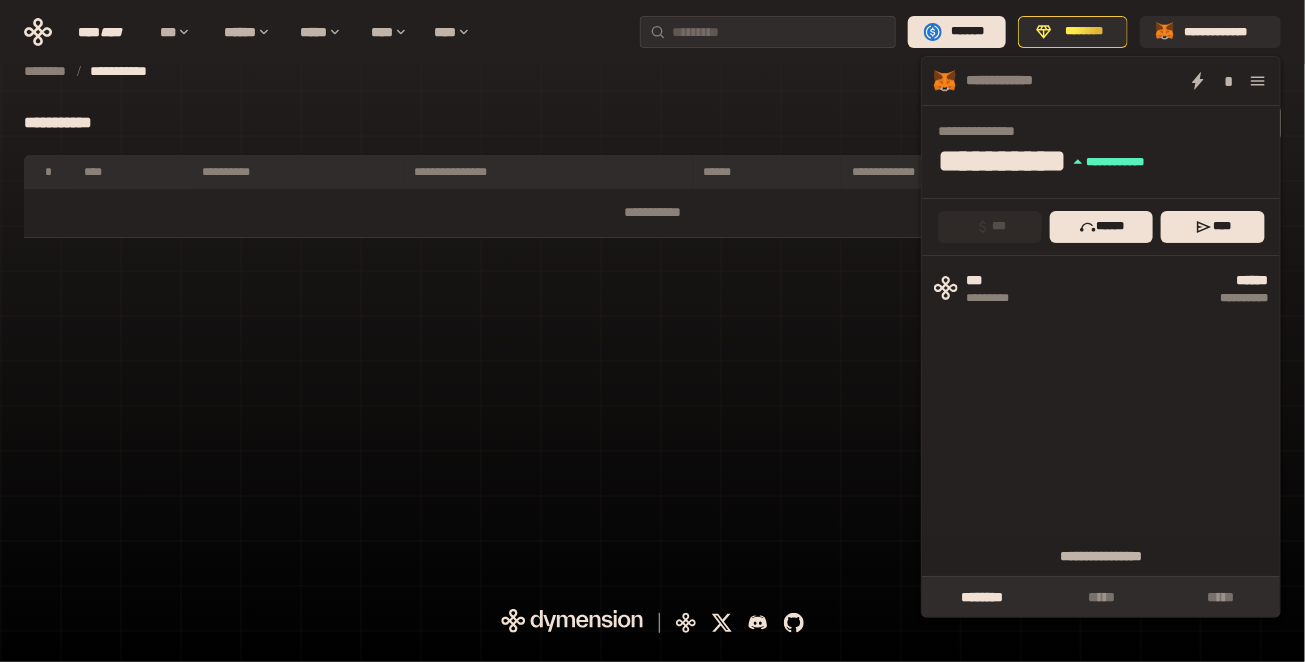 scroll, scrollTop: 0, scrollLeft: 0, axis: both 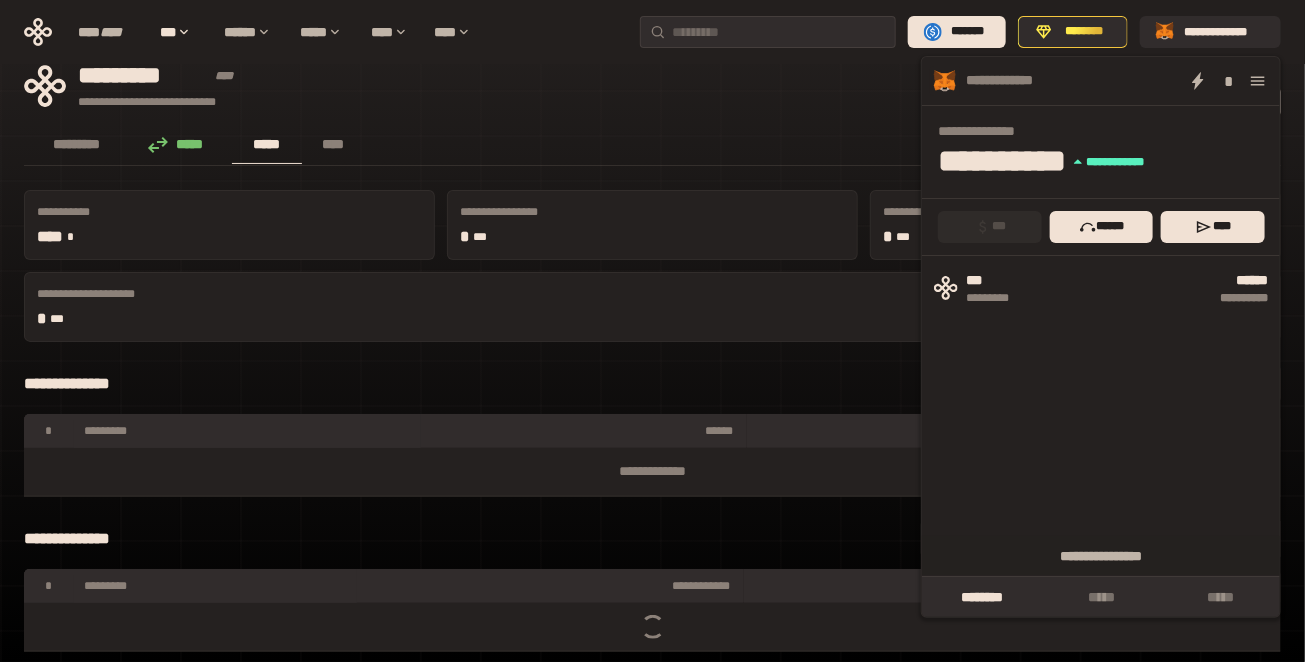 click 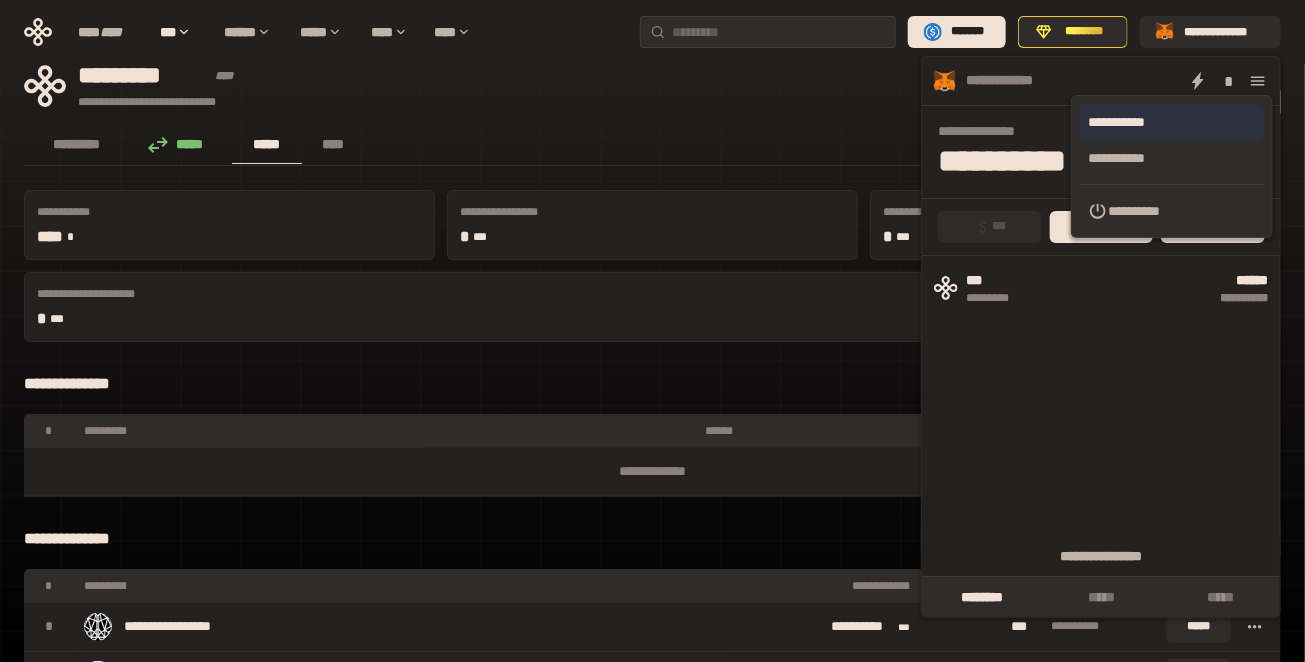 click on "**********" at bounding box center [1172, 122] 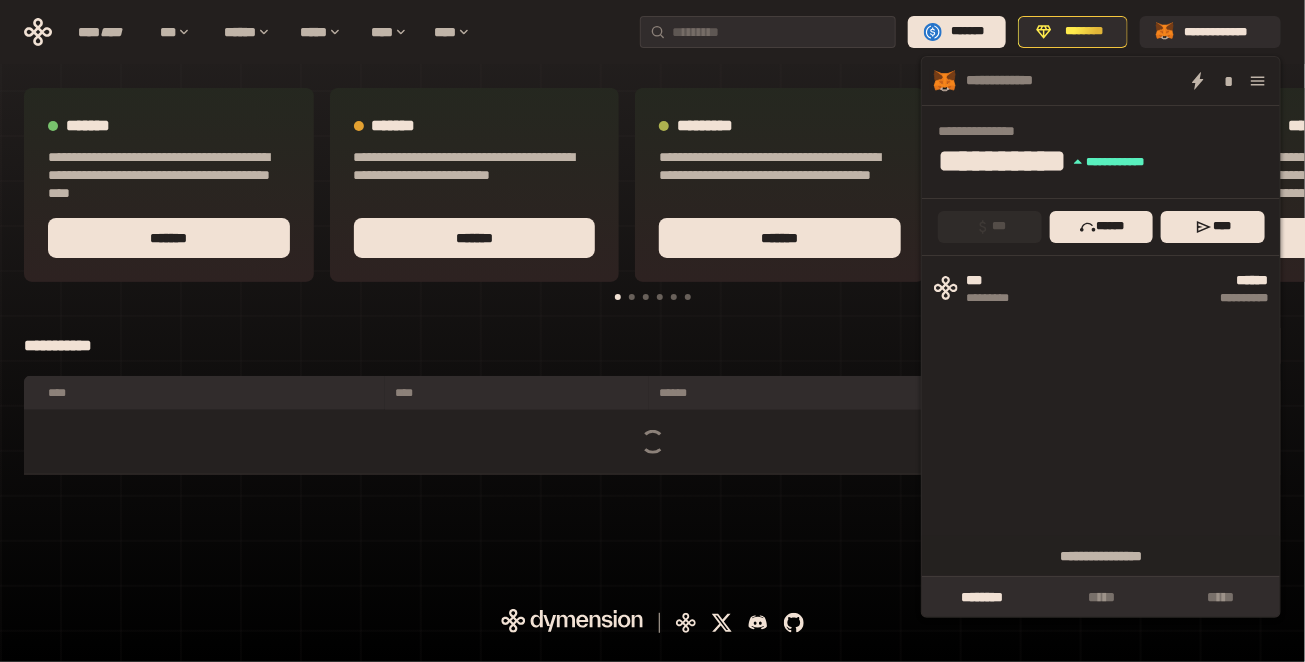 scroll, scrollTop: 0, scrollLeft: 0, axis: both 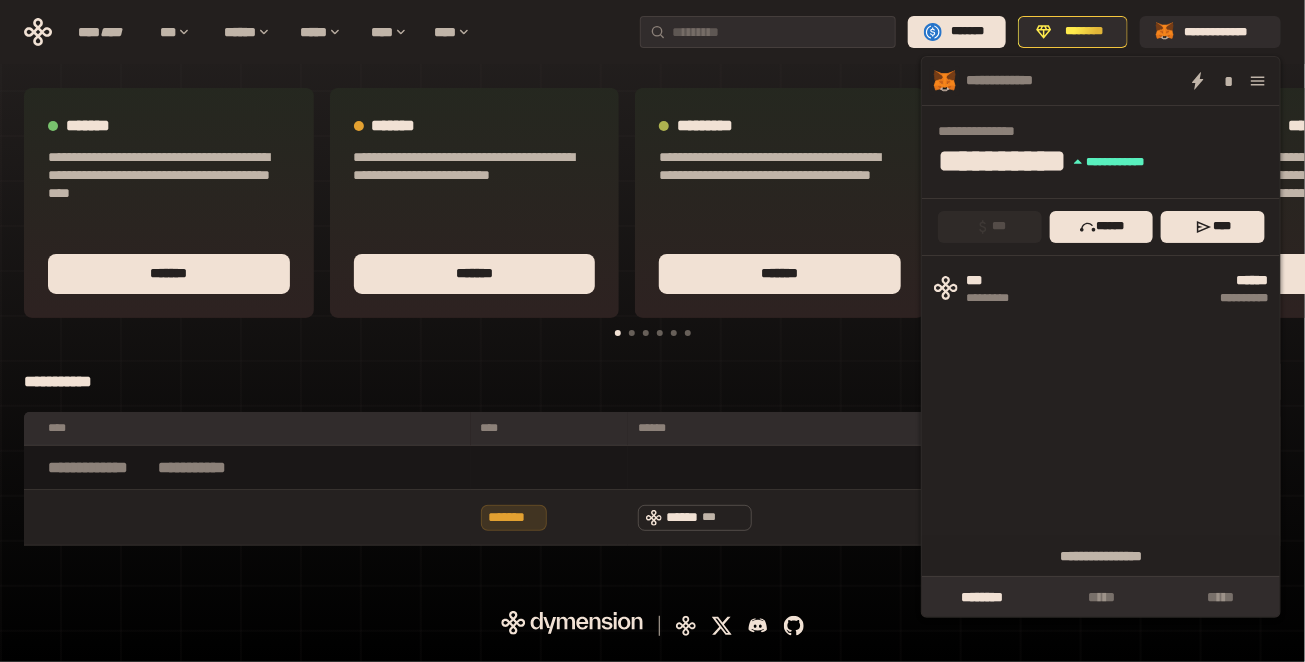 click on "**********" at bounding box center (652, 327) 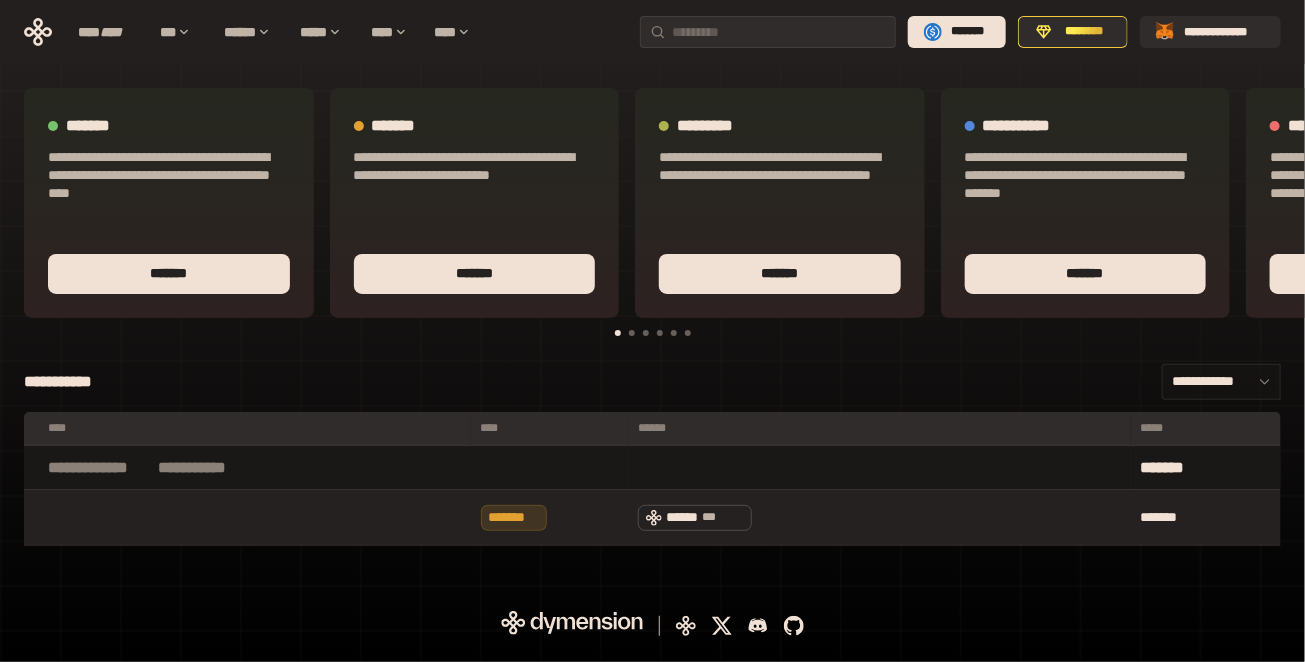 click on "**********" at bounding box center (1222, 382) 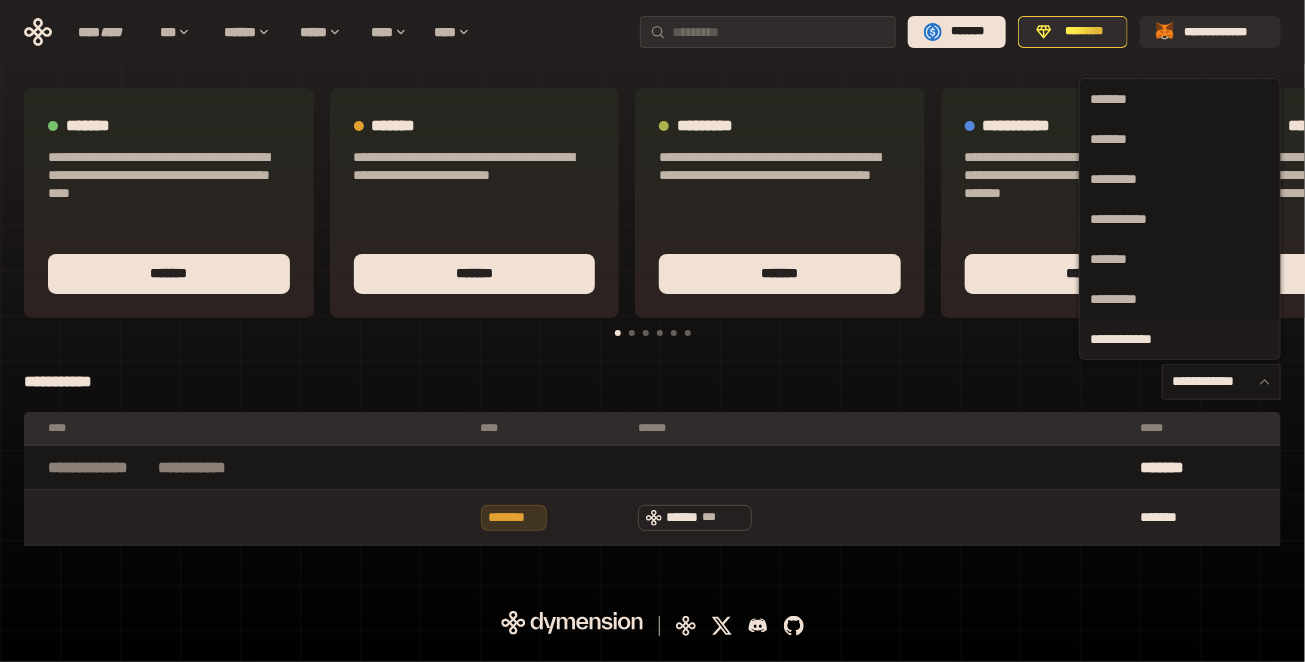 click on "**********" at bounding box center [652, 327] 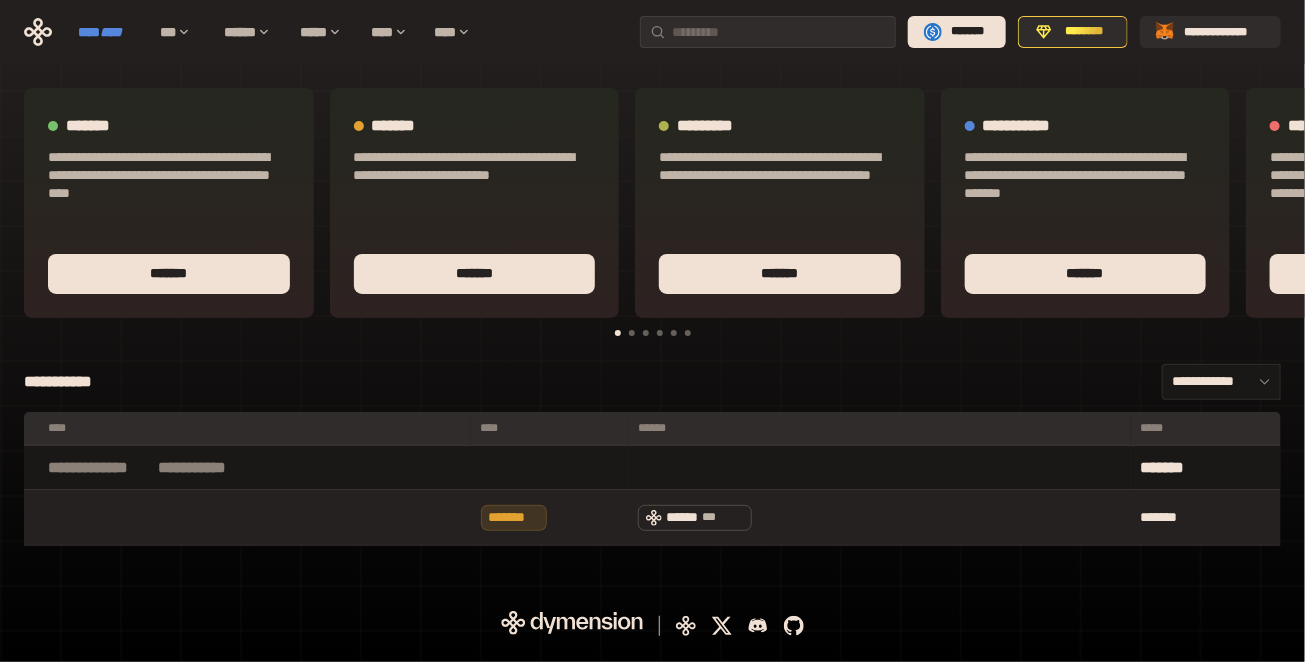 click on "****" at bounding box center [111, 32] 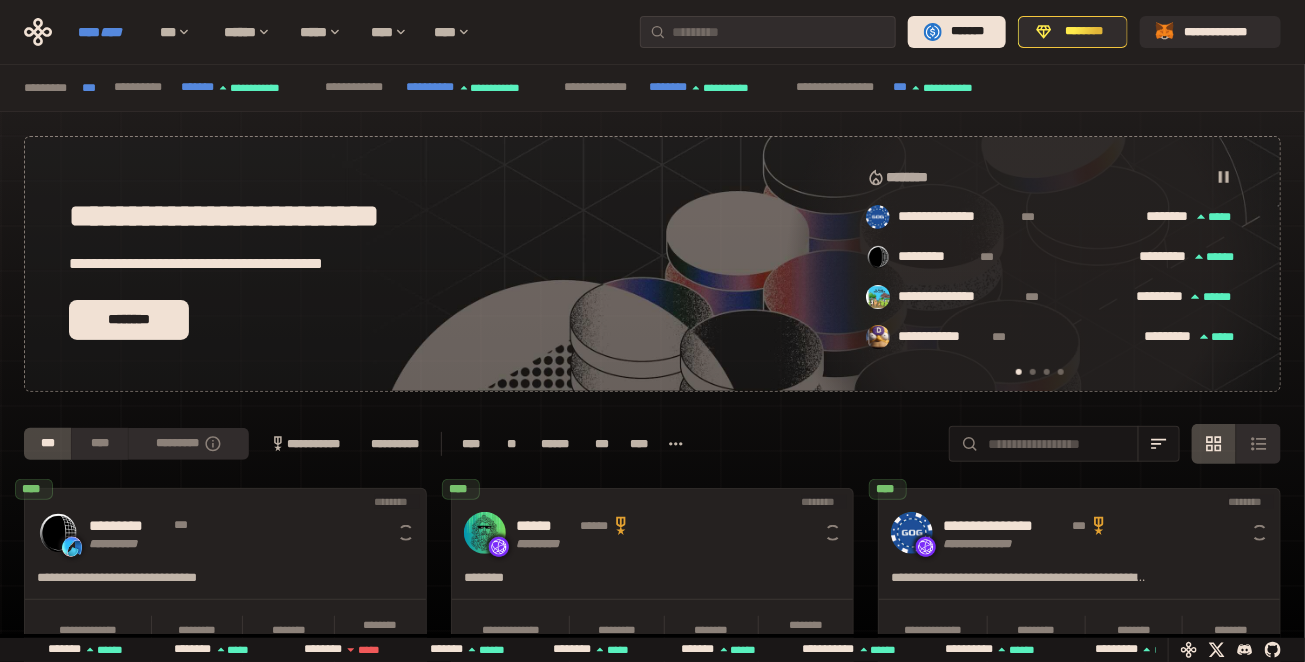 scroll, scrollTop: 0, scrollLeft: 15, axis: horizontal 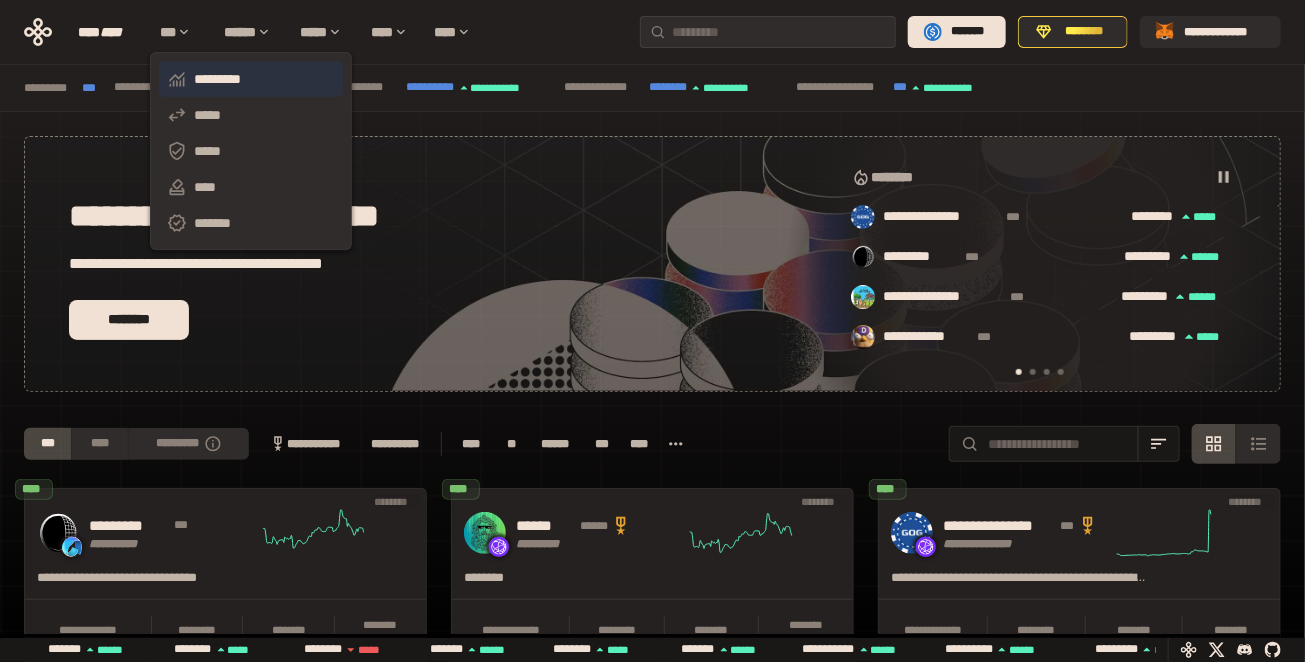 click on "*********" at bounding box center (251, 79) 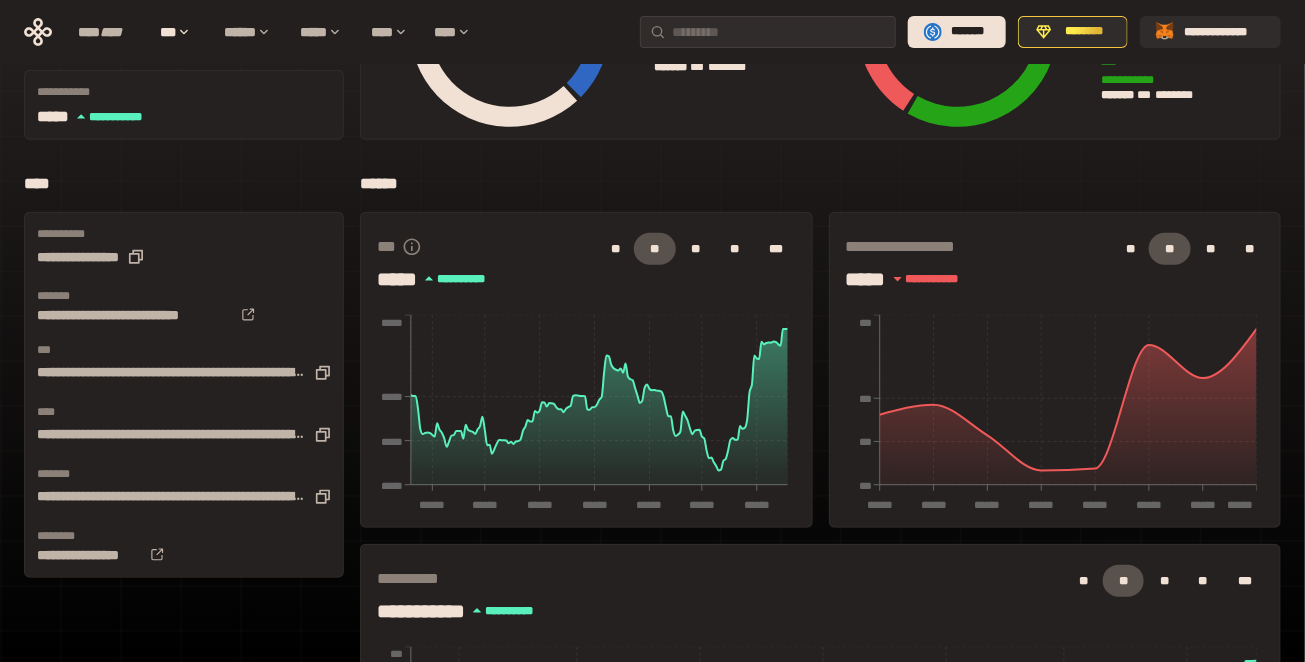 scroll, scrollTop: 0, scrollLeft: 0, axis: both 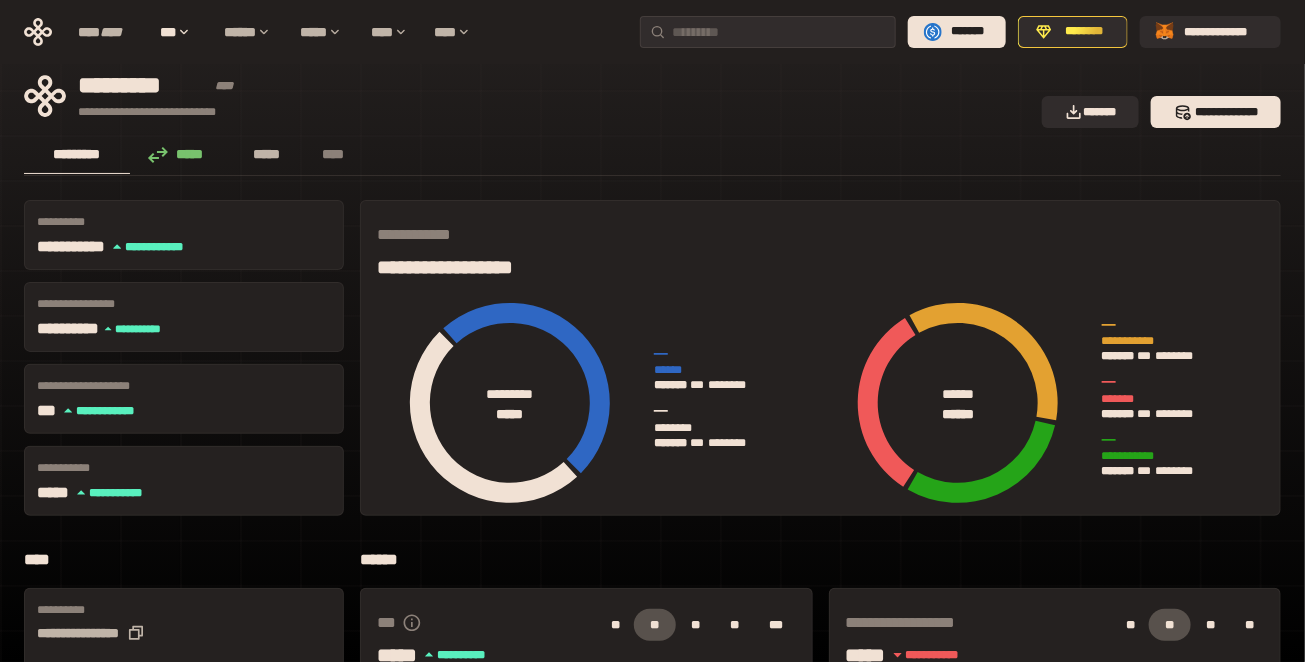 click on "*****" at bounding box center (267, 154) 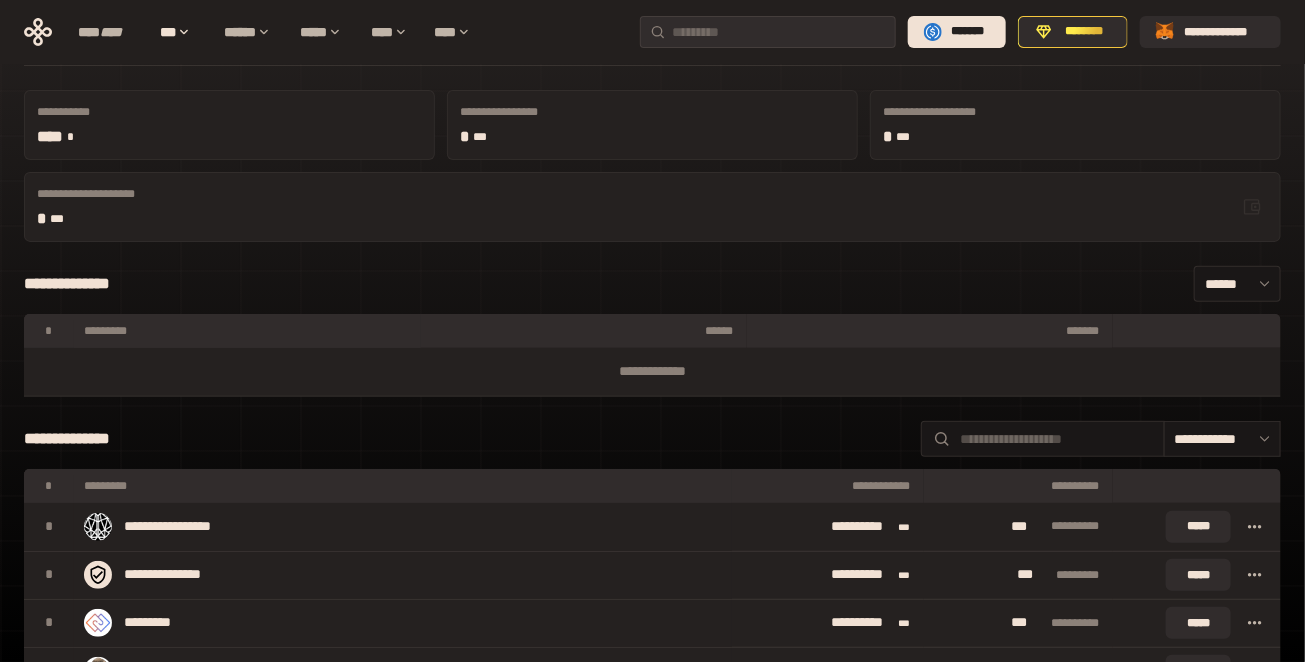 scroll, scrollTop: 108, scrollLeft: 0, axis: vertical 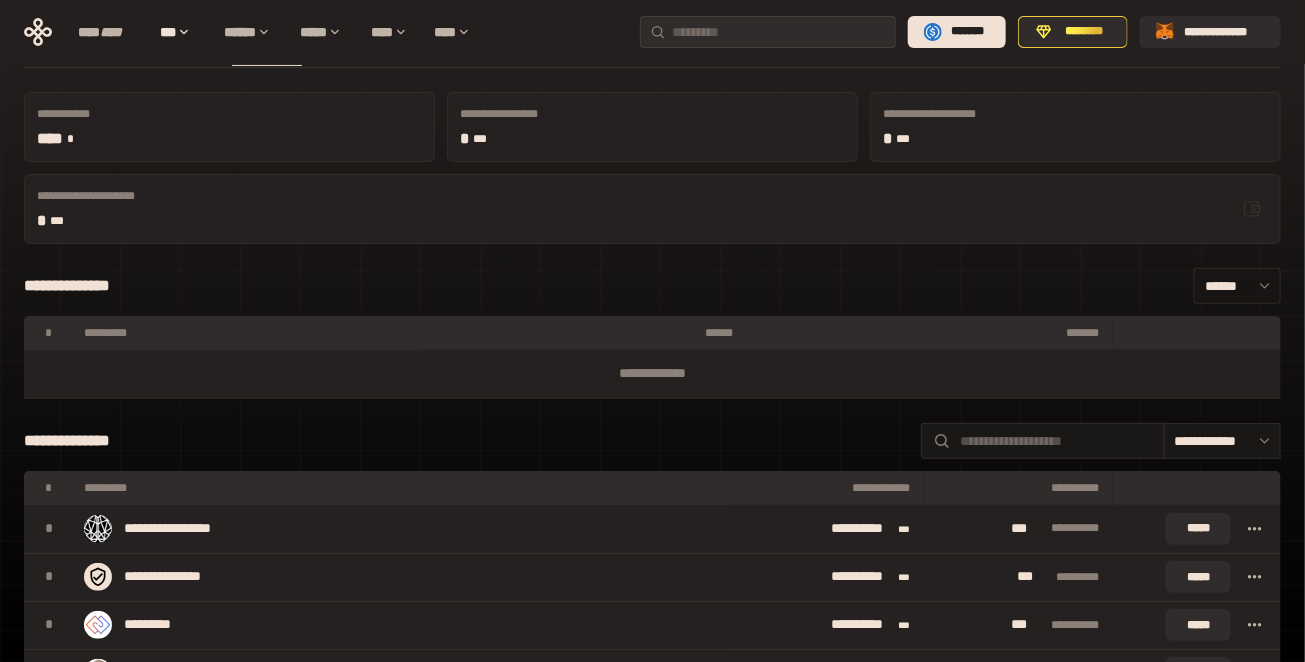 click on "******" at bounding box center [1237, 286] 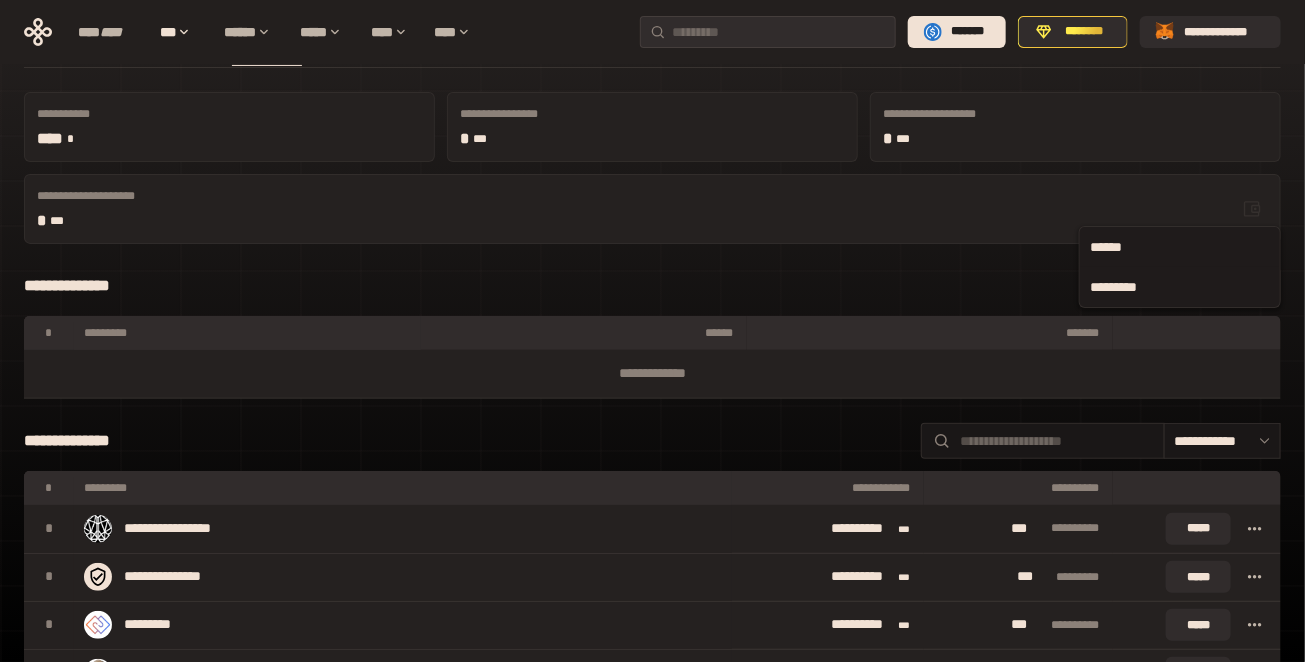 click on "*********" at bounding box center (1180, 287) 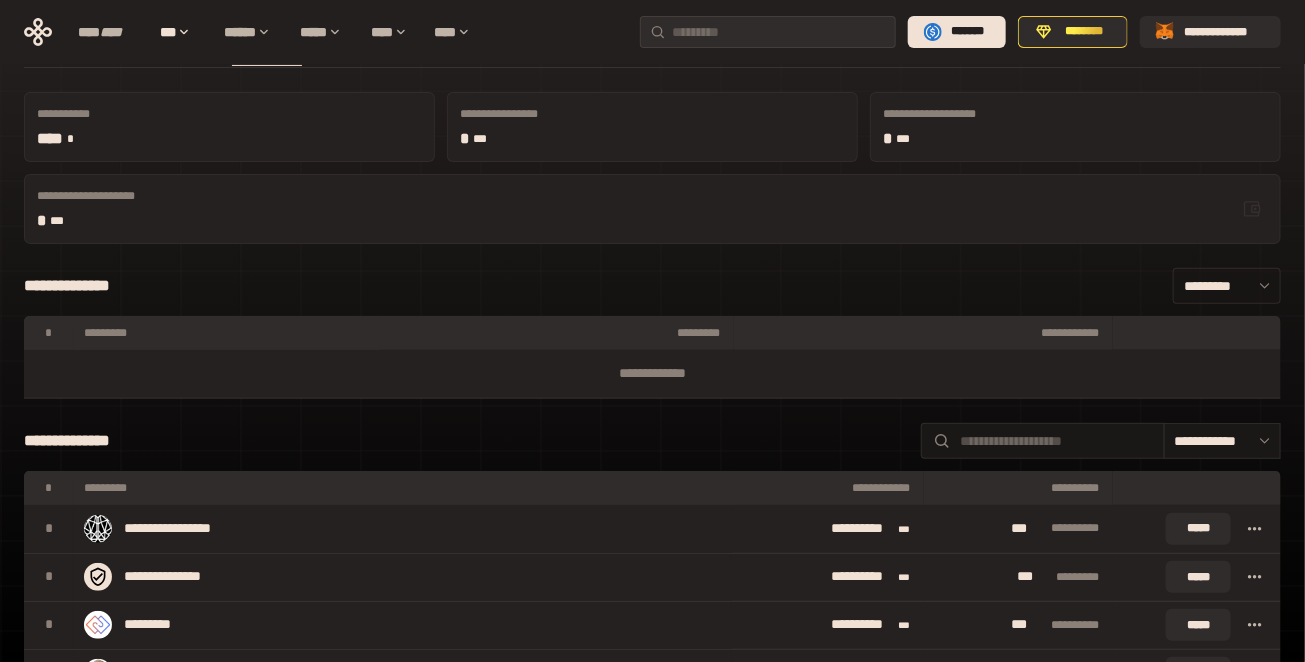 click on "*********" at bounding box center [1227, 286] 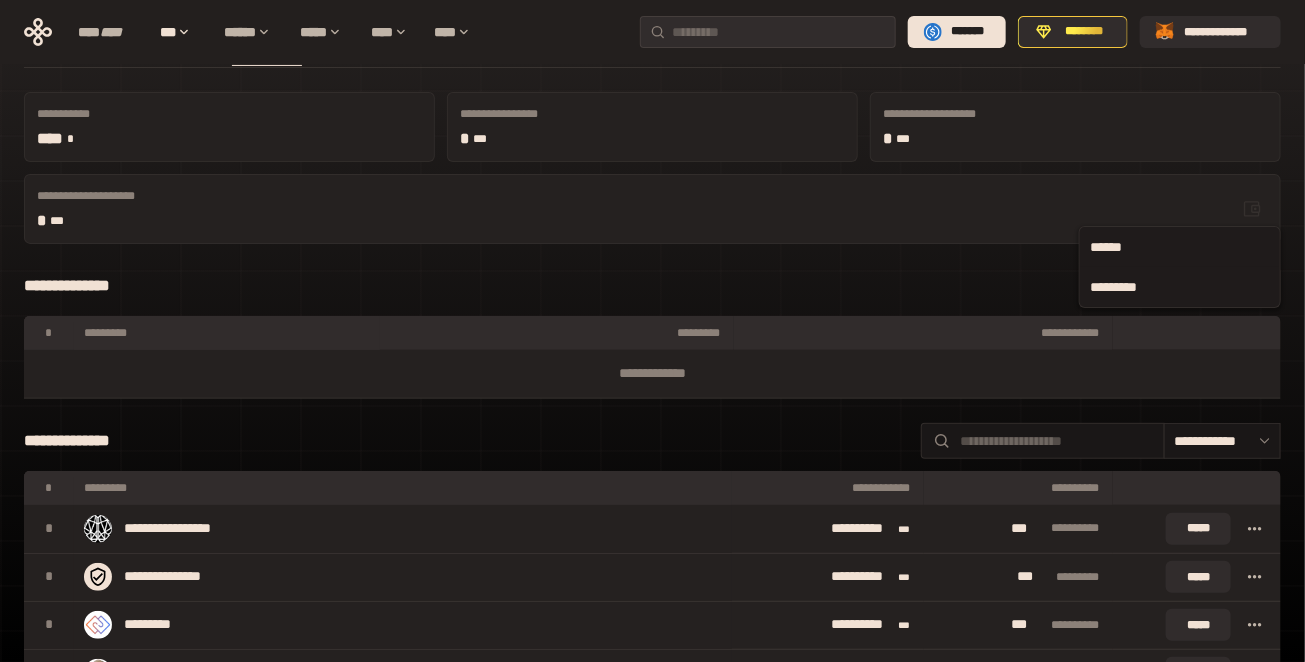click on "******" at bounding box center [1180, 247] 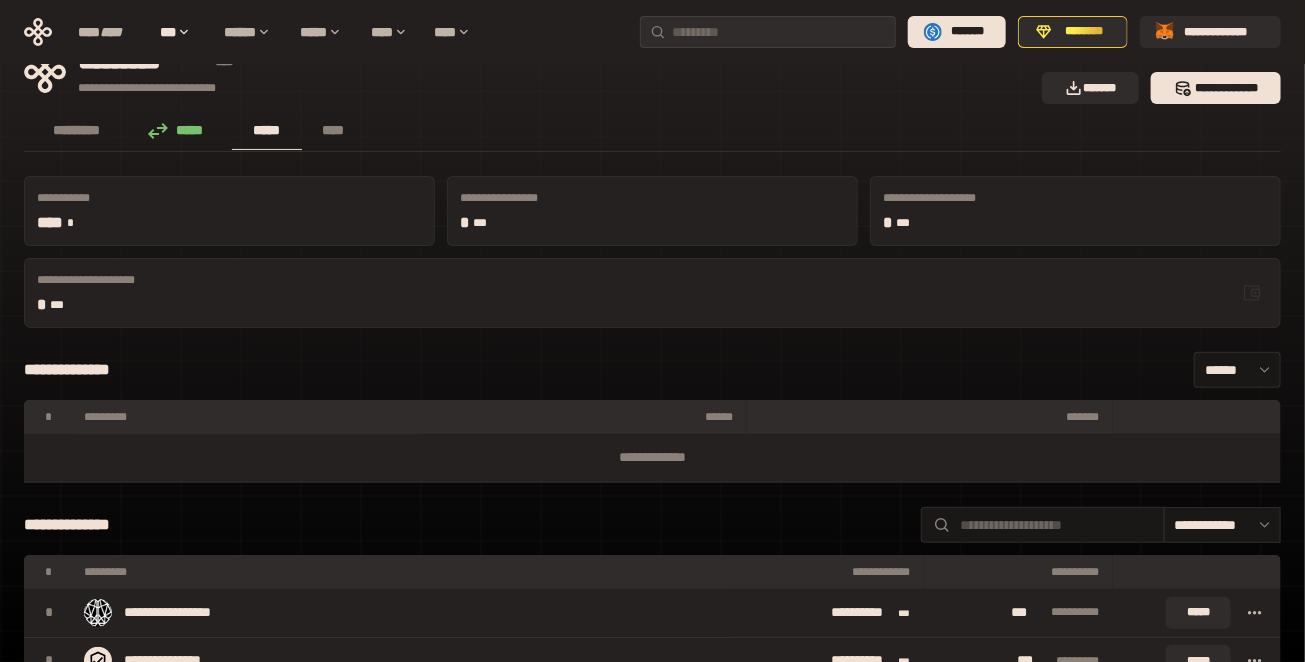 scroll, scrollTop: 0, scrollLeft: 0, axis: both 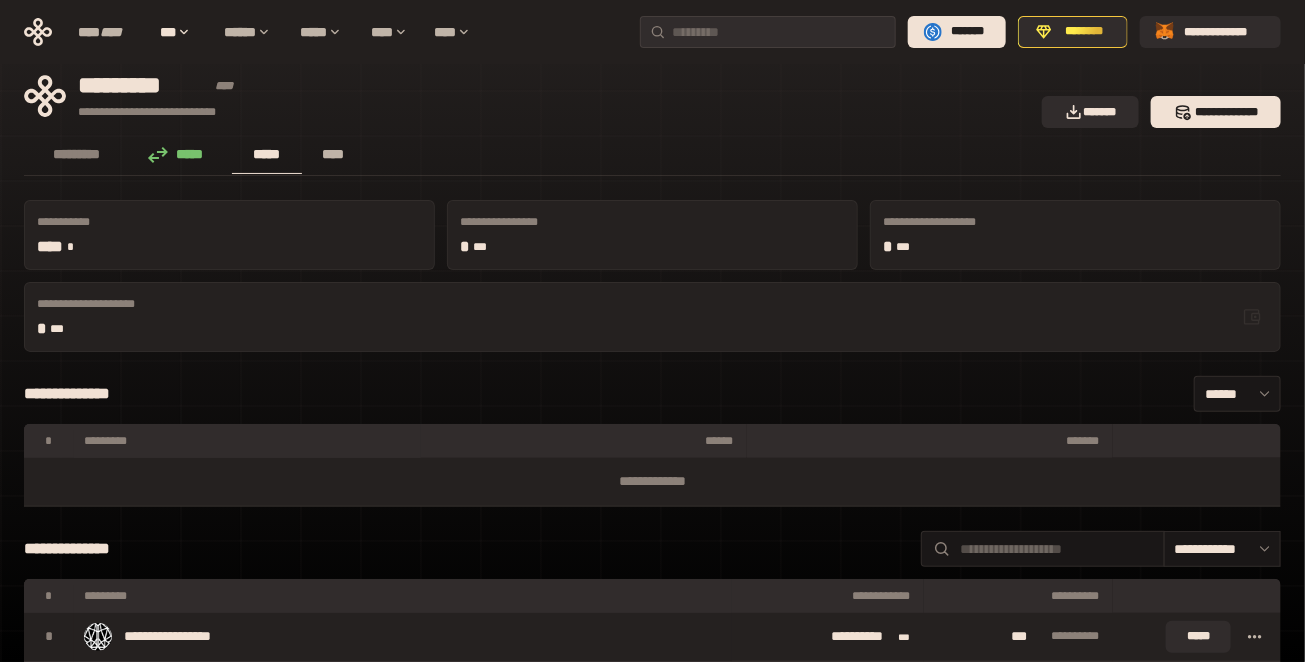 click on "****" at bounding box center [333, 154] 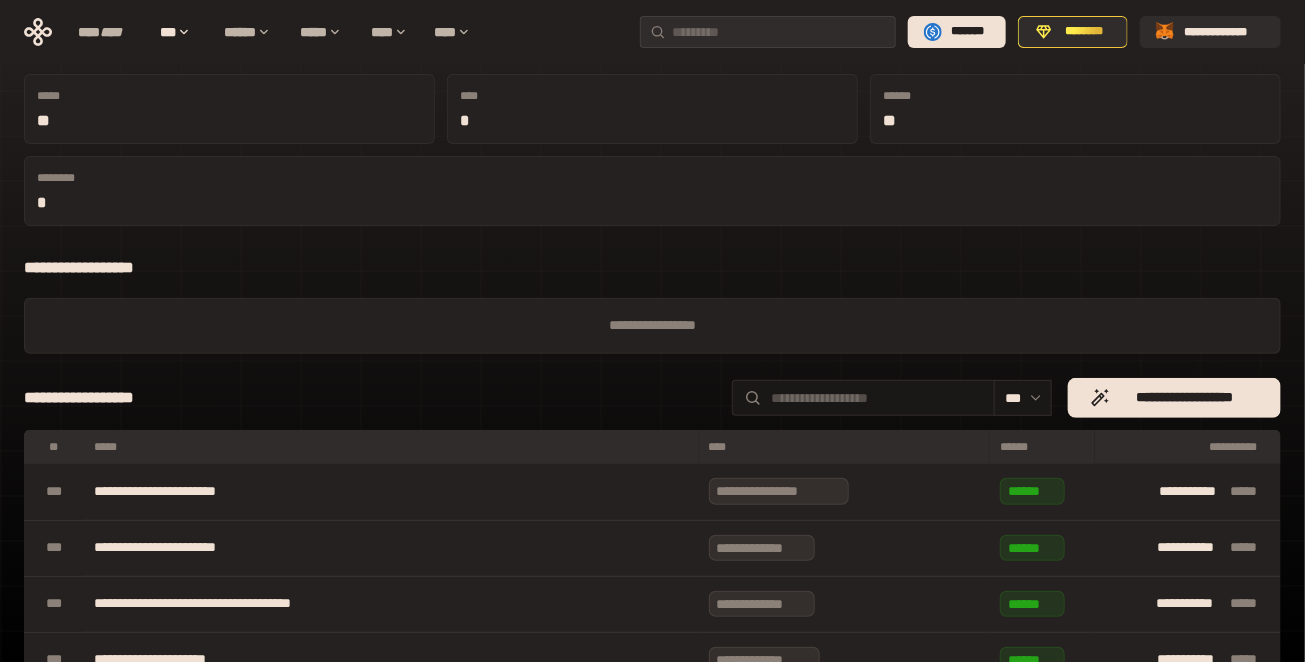 scroll, scrollTop: 0, scrollLeft: 0, axis: both 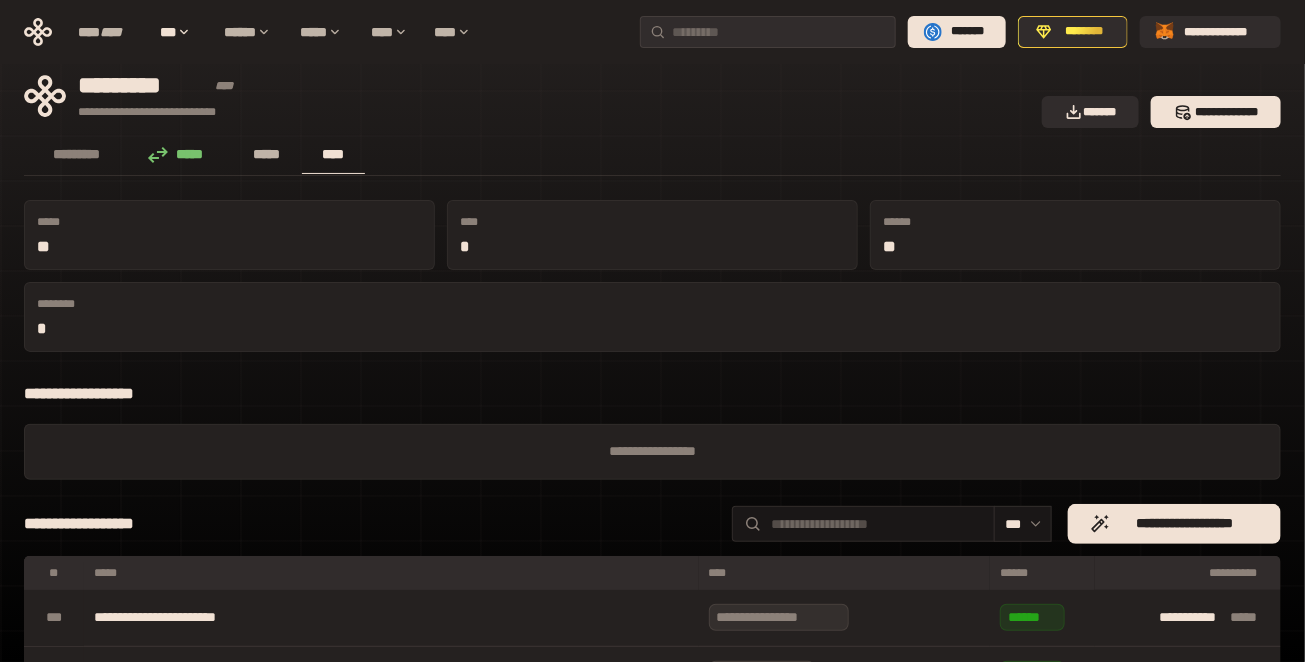 click on "*****" at bounding box center (267, 155) 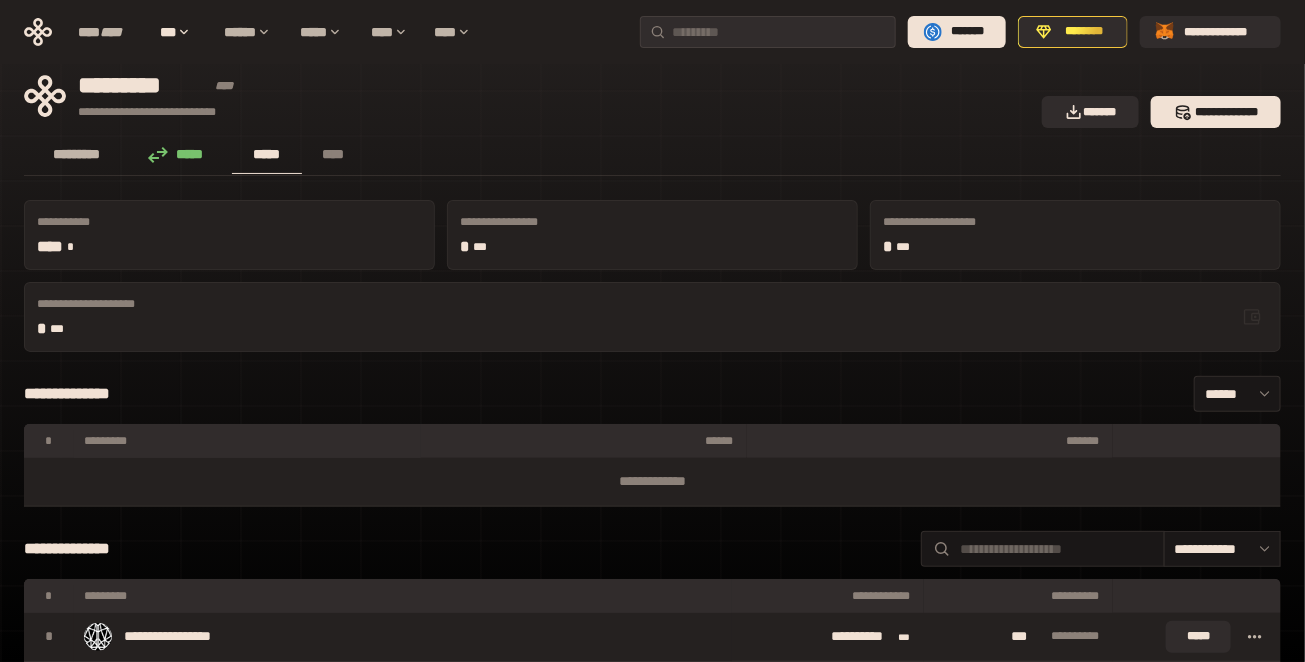 click on "*********" at bounding box center (77, 154) 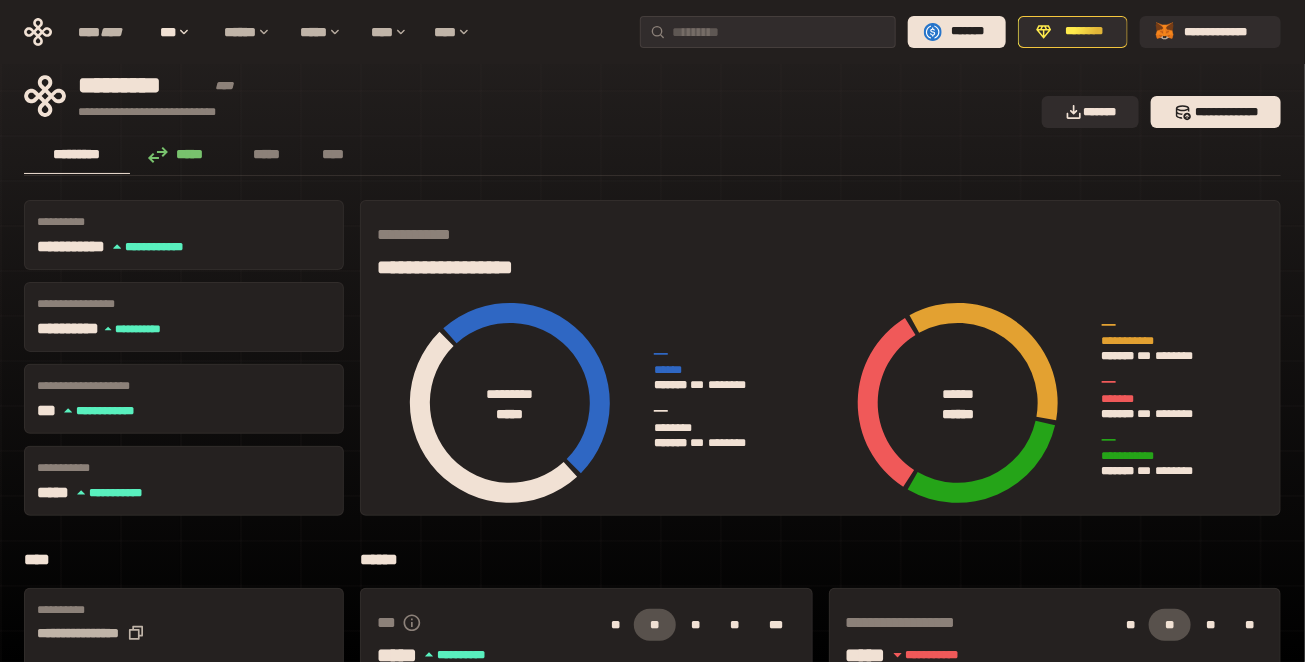 click on "**********" at bounding box center [652, 686] 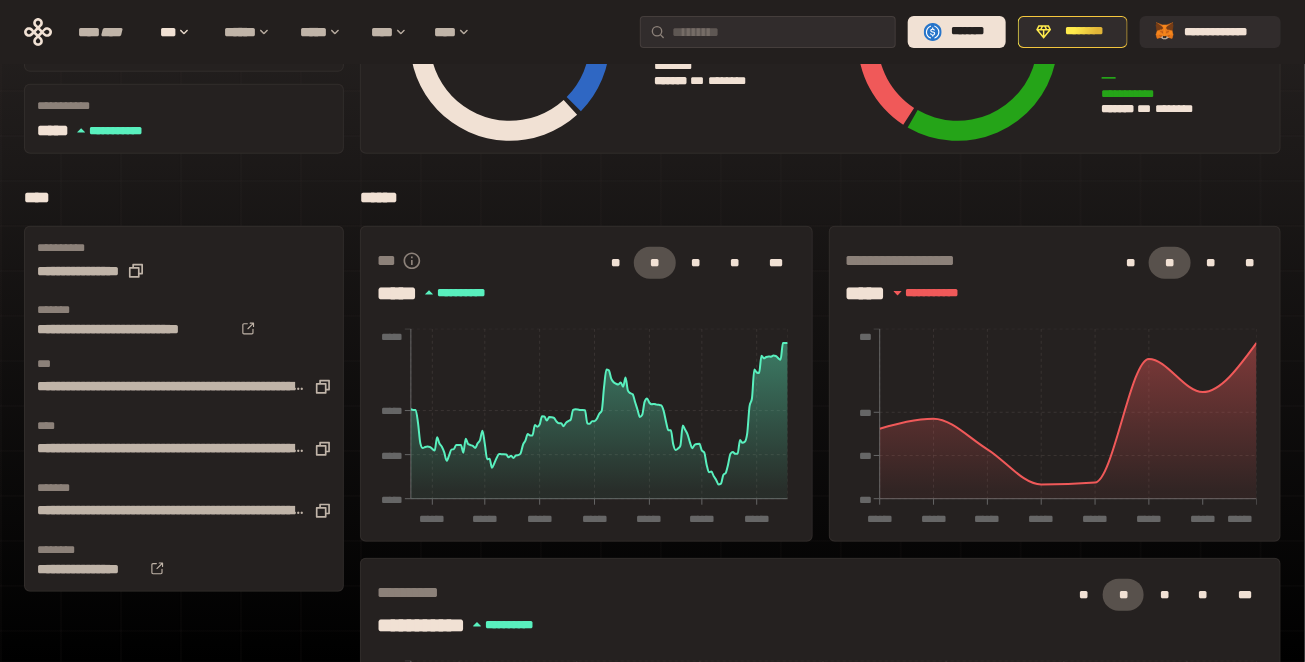 scroll, scrollTop: 0, scrollLeft: 0, axis: both 